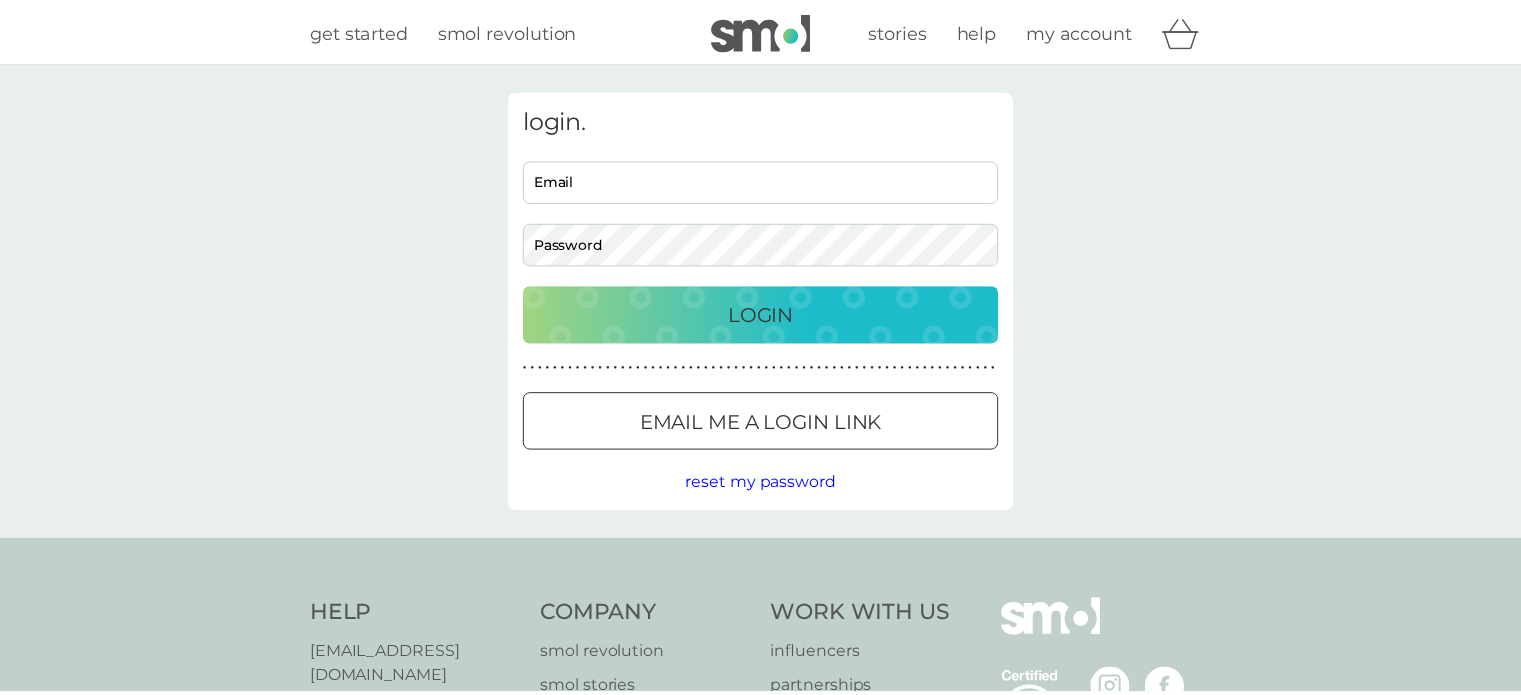 scroll, scrollTop: 0, scrollLeft: 0, axis: both 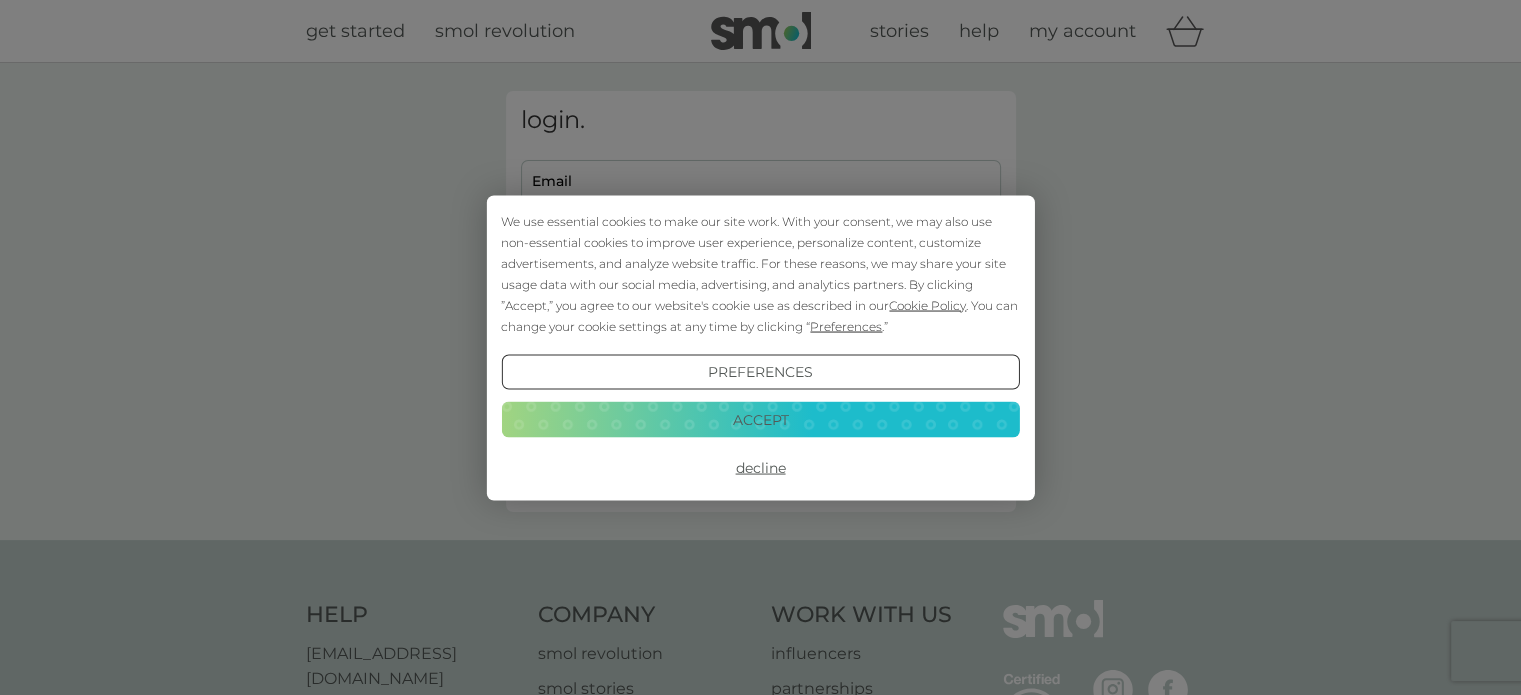 click on "Accept" at bounding box center [760, 420] 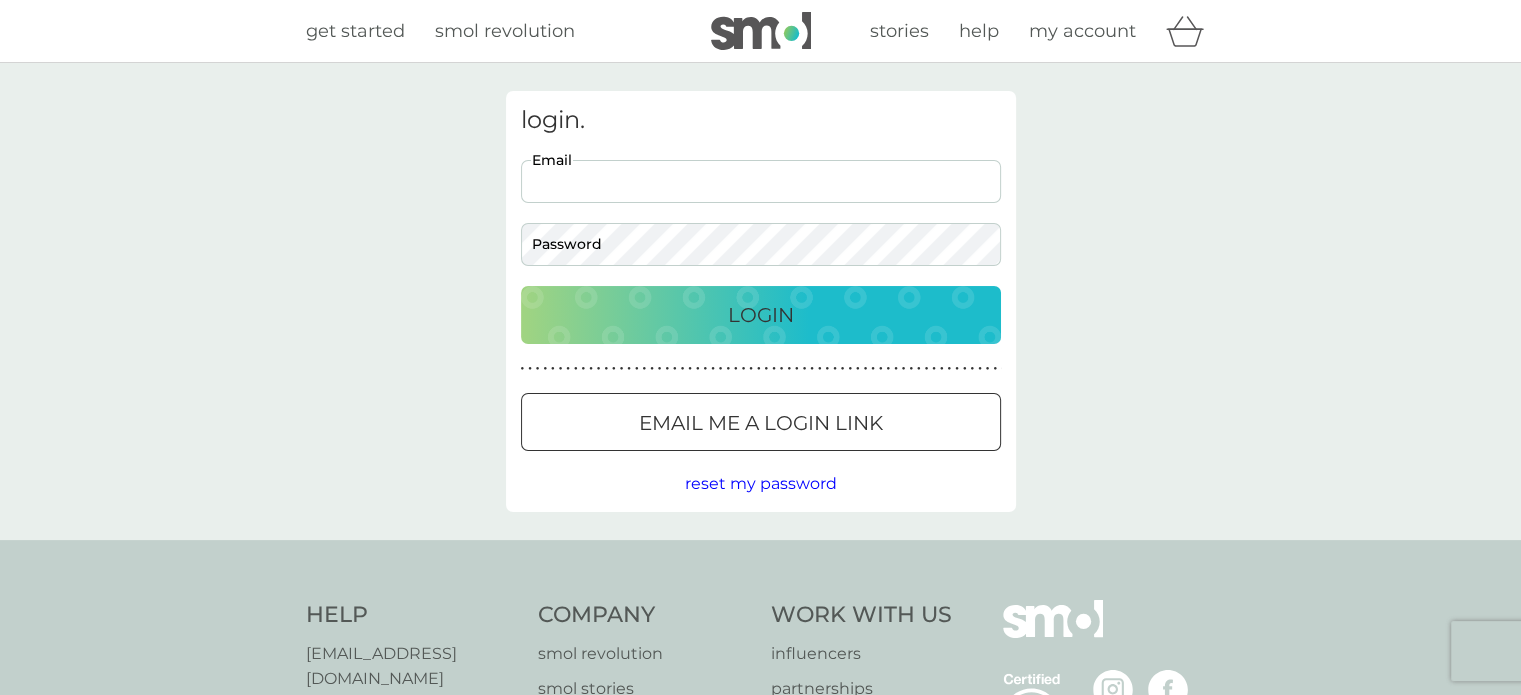 click on "Email" at bounding box center [761, 181] 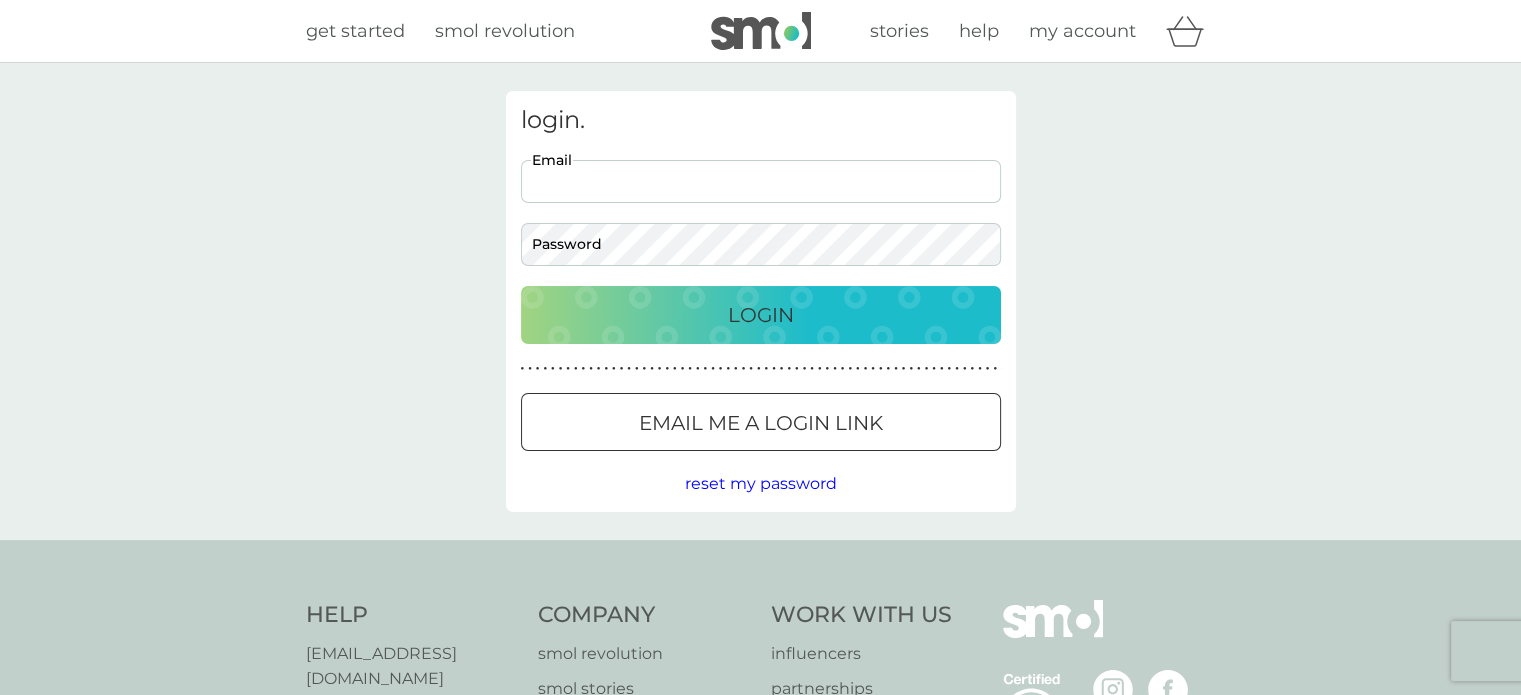 scroll, scrollTop: 0, scrollLeft: 0, axis: both 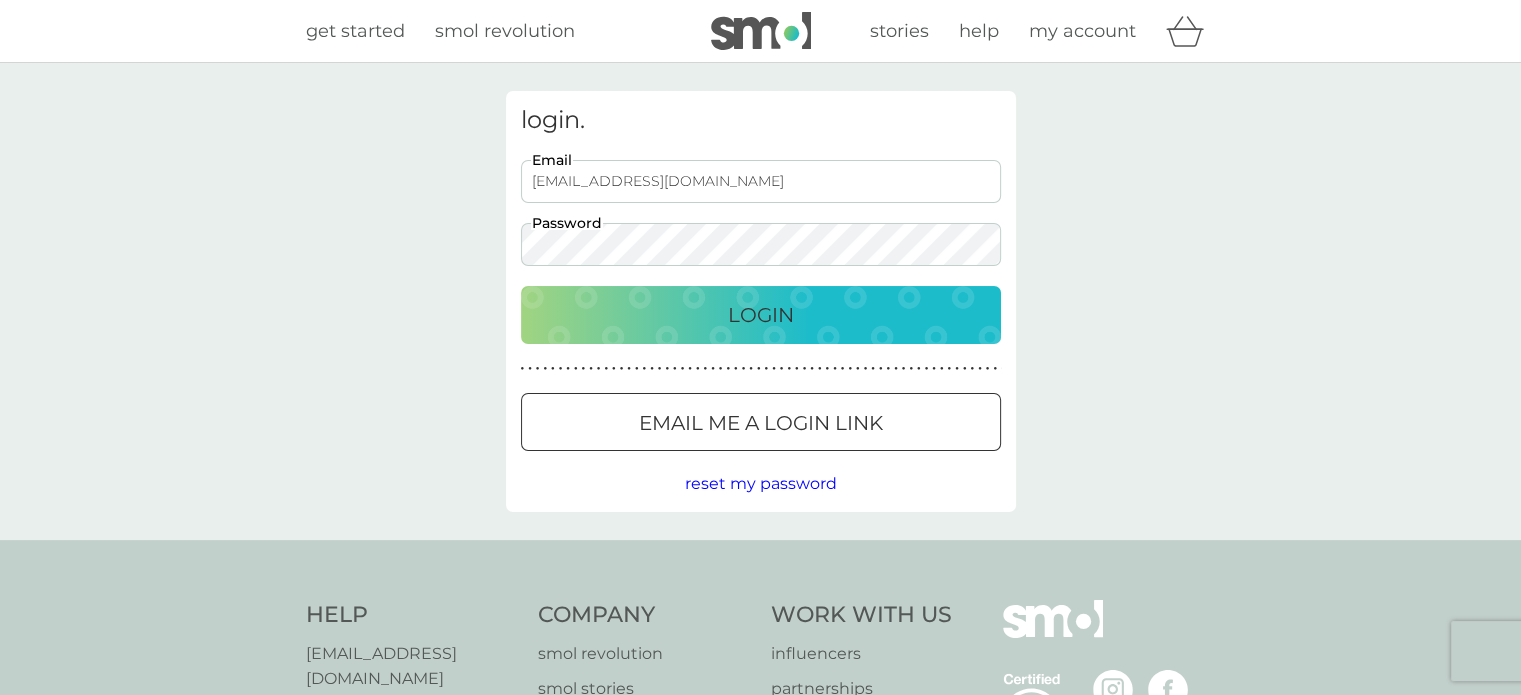 click on "Login" at bounding box center (761, 315) 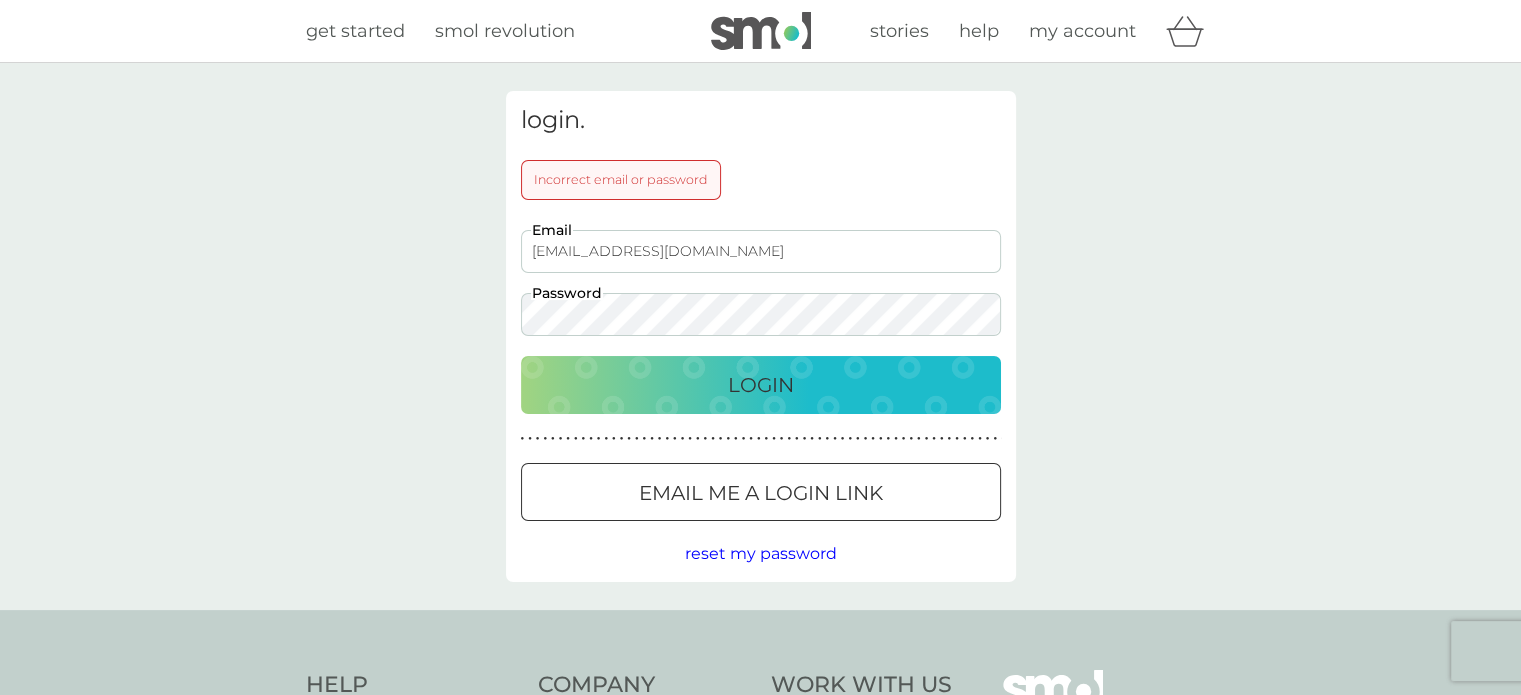click on "Login" at bounding box center [761, 385] 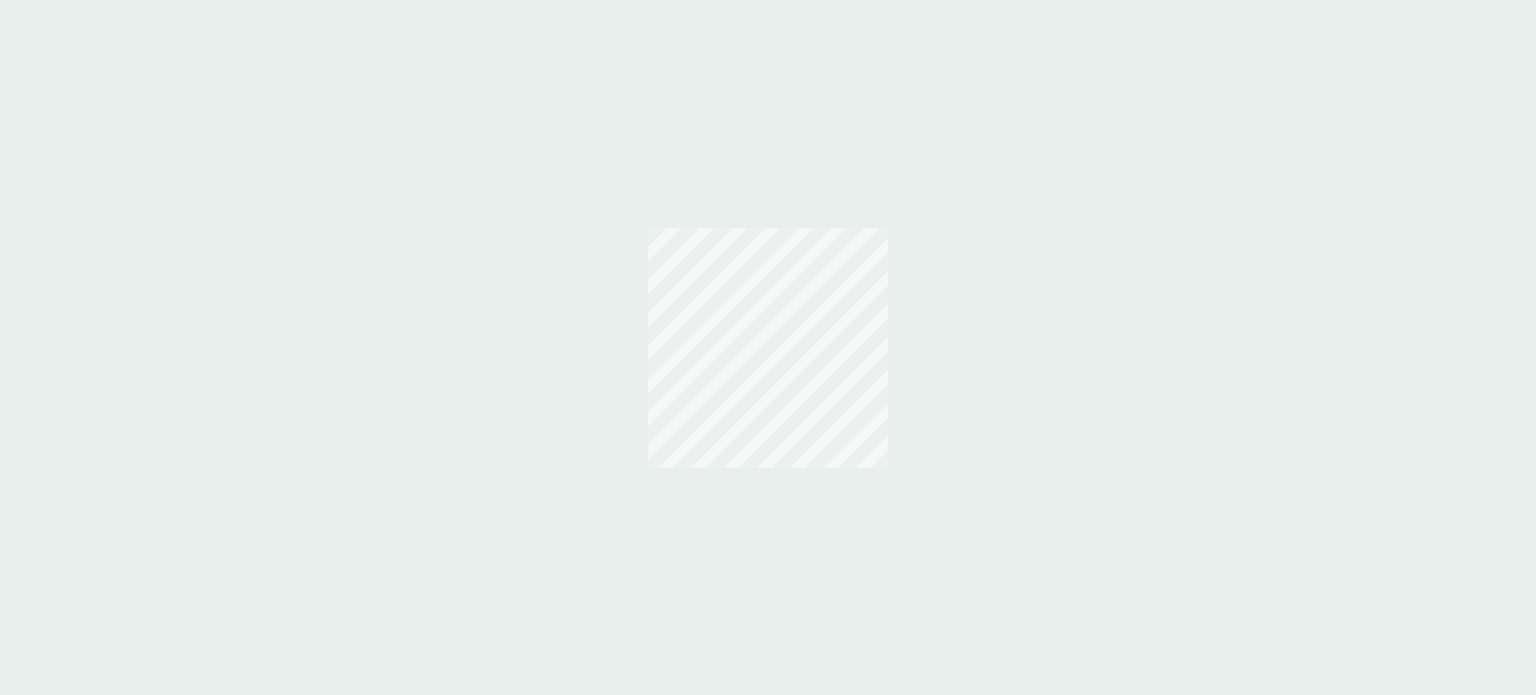 scroll, scrollTop: 0, scrollLeft: 0, axis: both 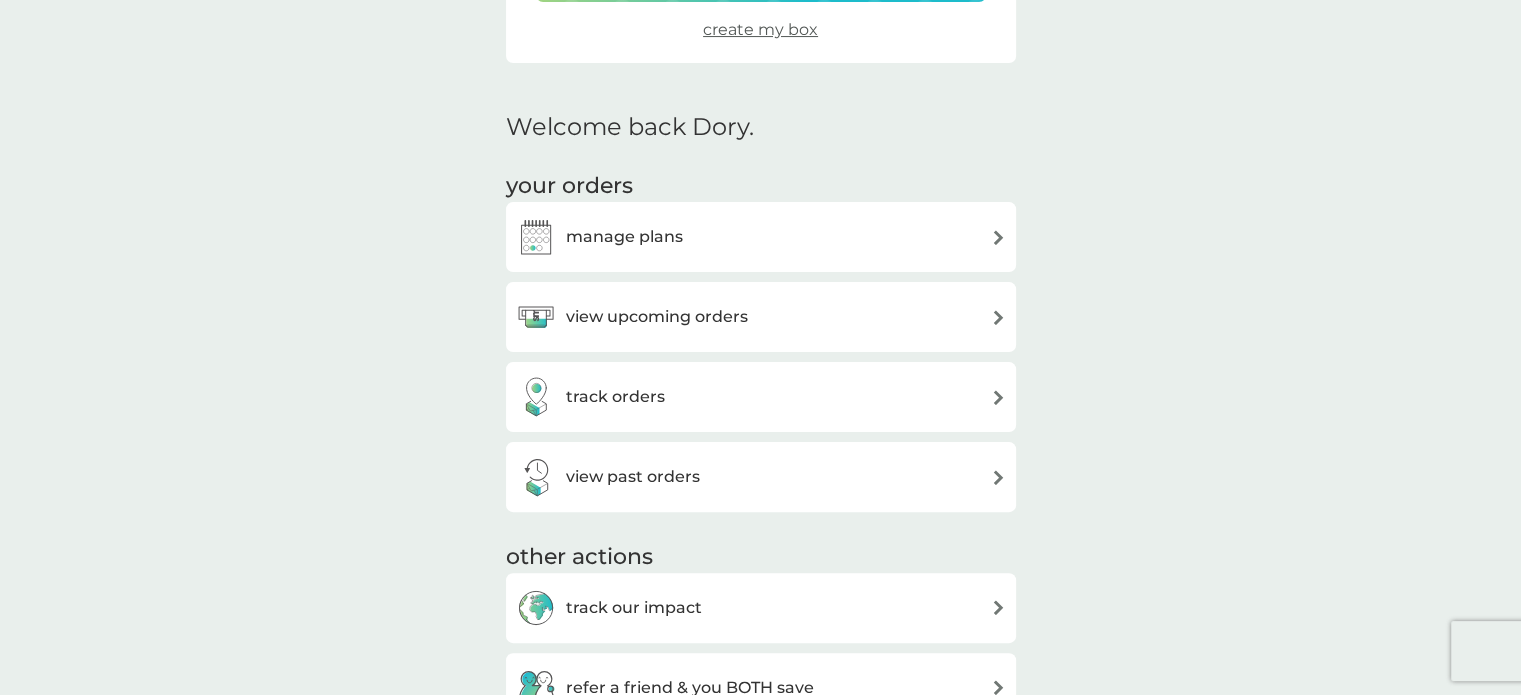 click on "manage plans" at bounding box center [761, 237] 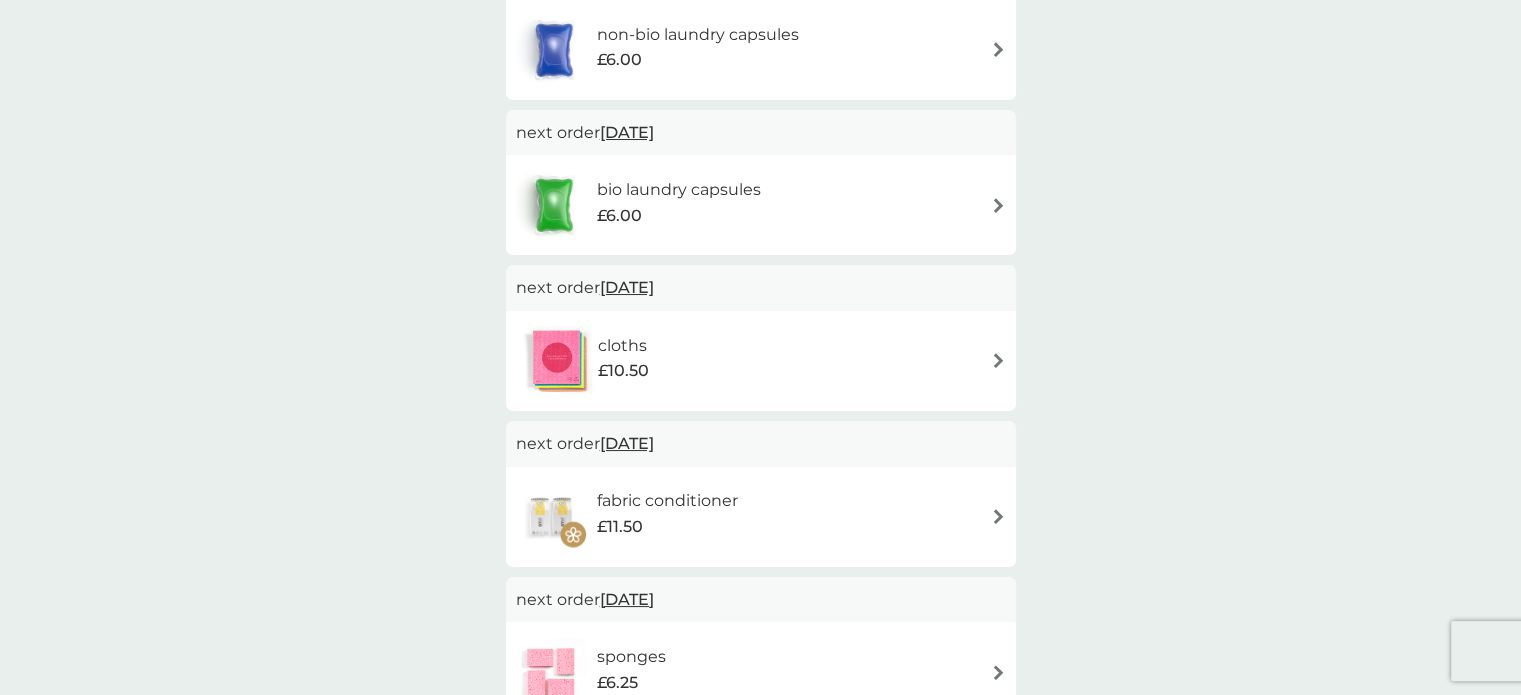 scroll, scrollTop: 0, scrollLeft: 0, axis: both 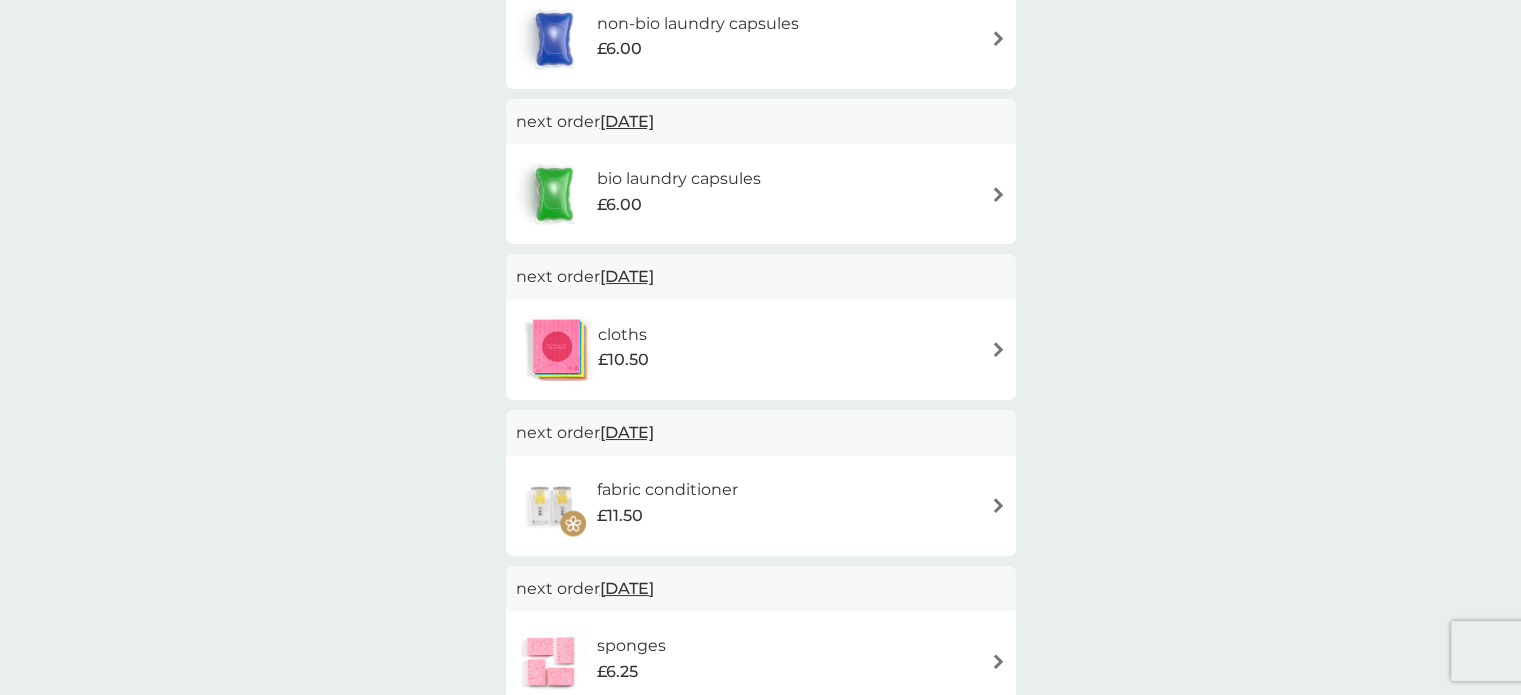 click on "cloths £10.50" at bounding box center (761, 350) 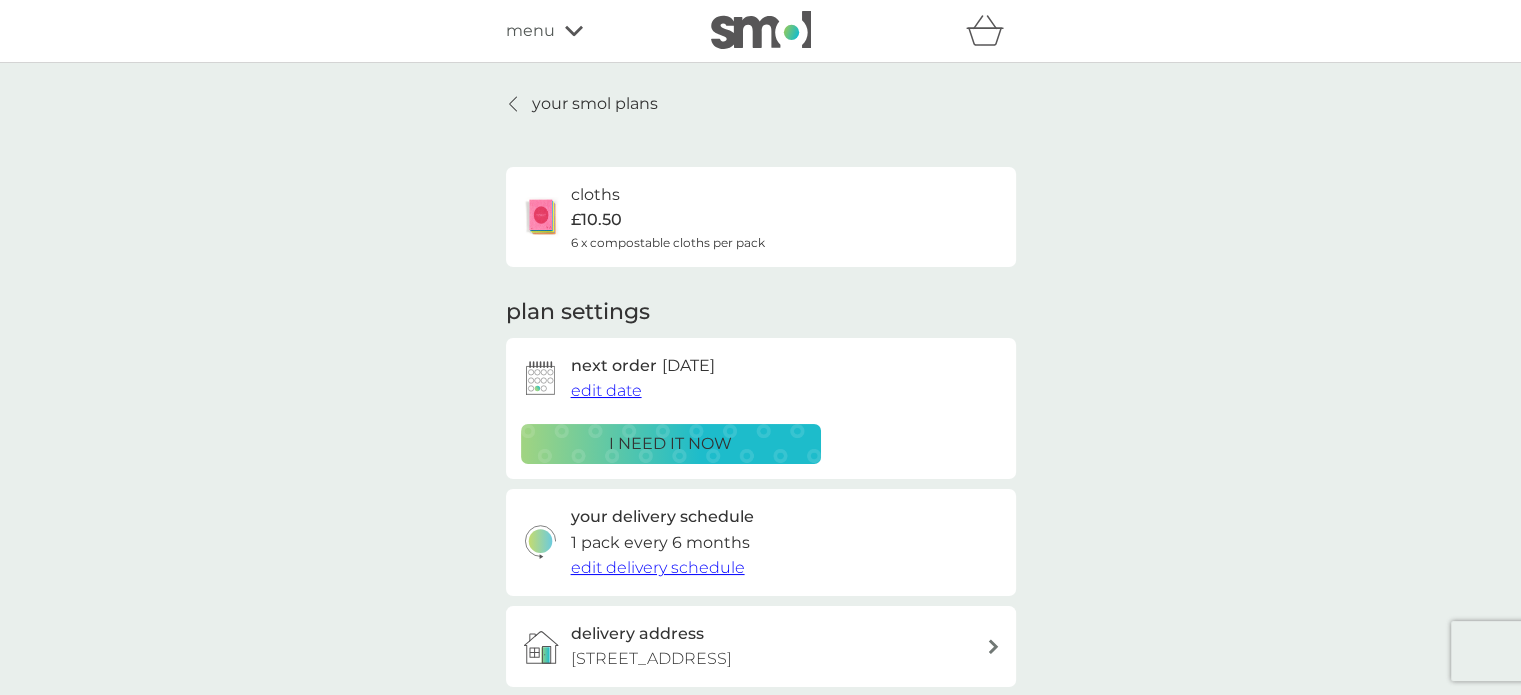 click on "edit date" at bounding box center (606, 390) 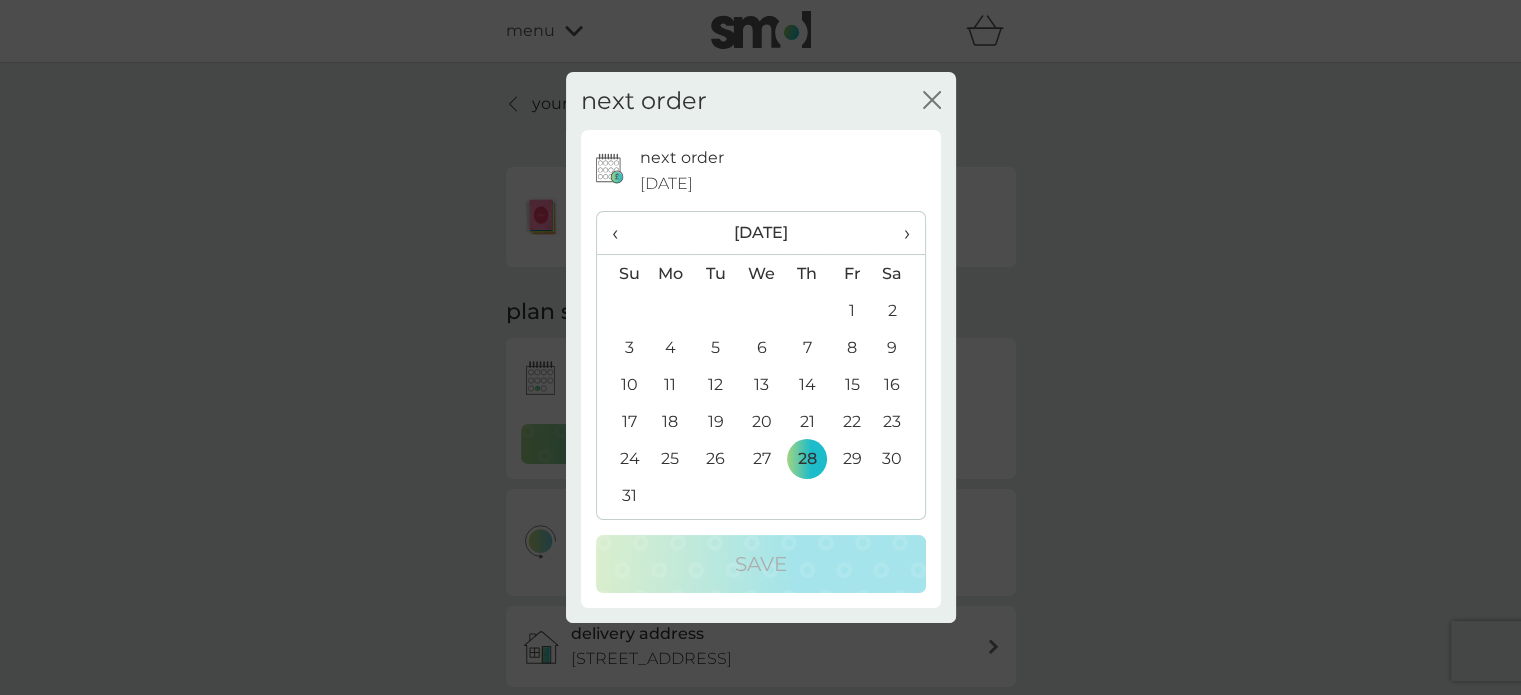 click on "›" at bounding box center [899, 233] 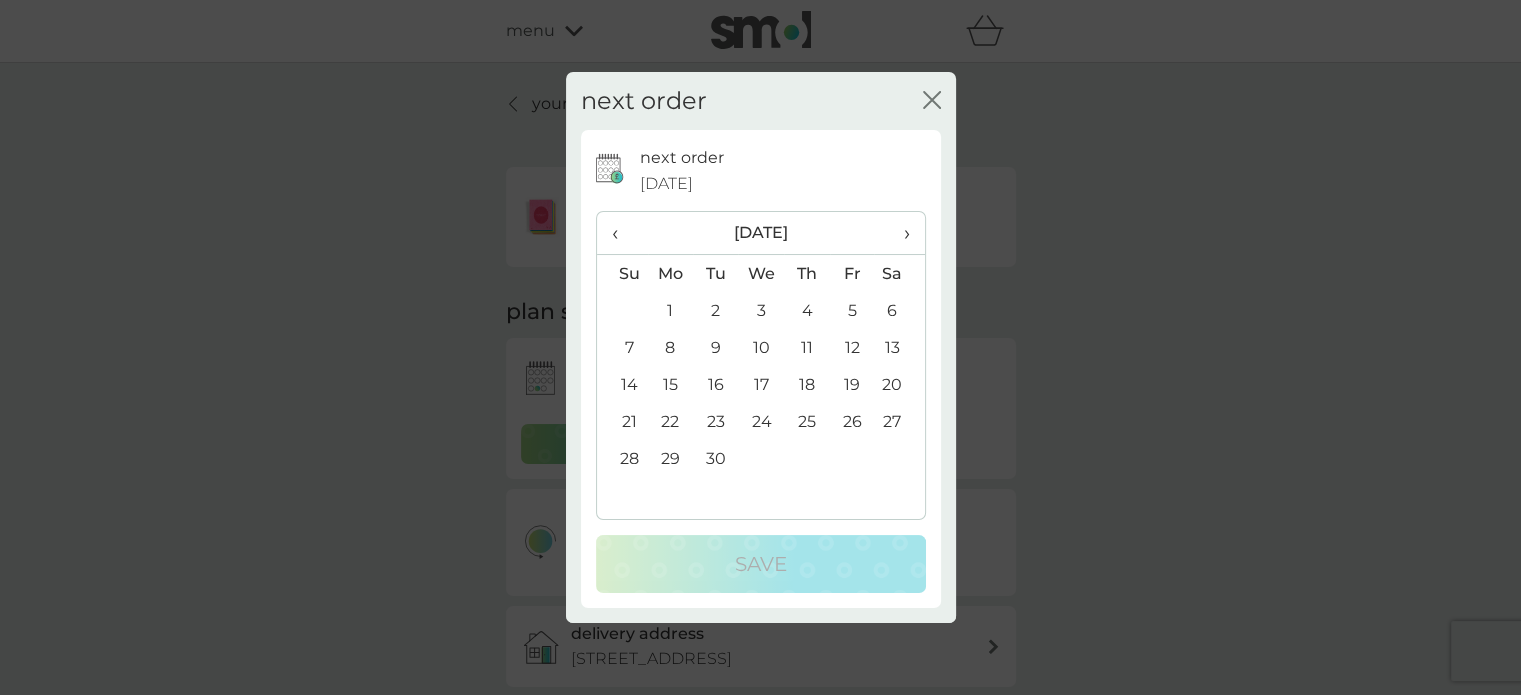 click on "25" at bounding box center (806, 421) 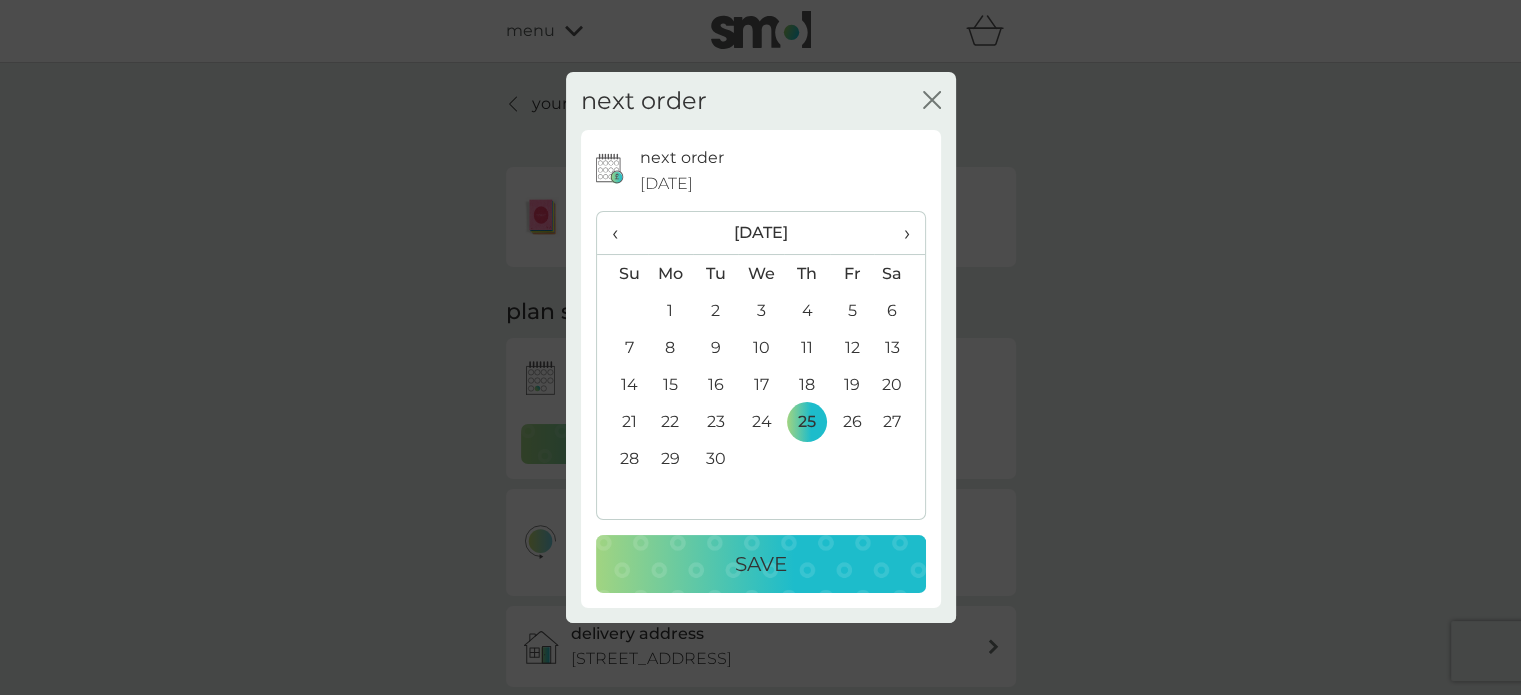 click on "Save" at bounding box center [761, 564] 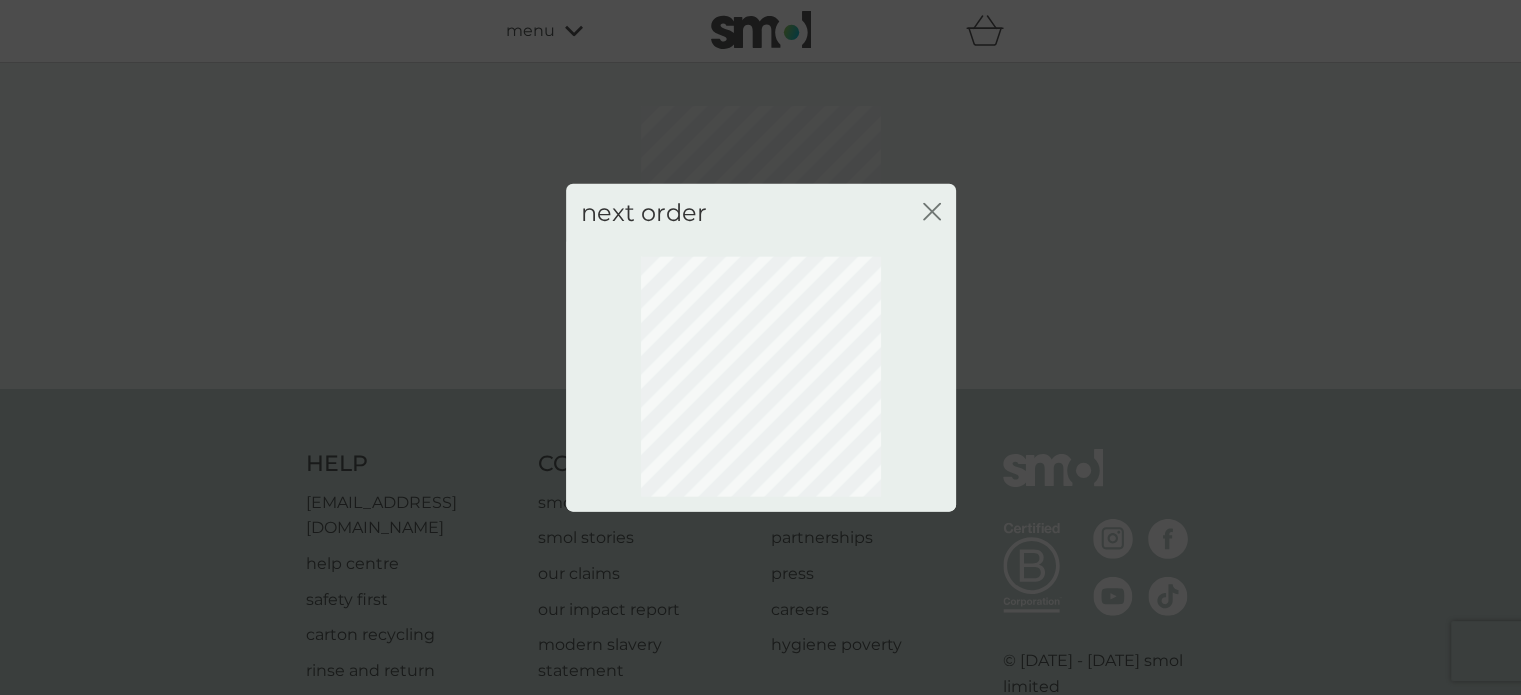 click on "close" 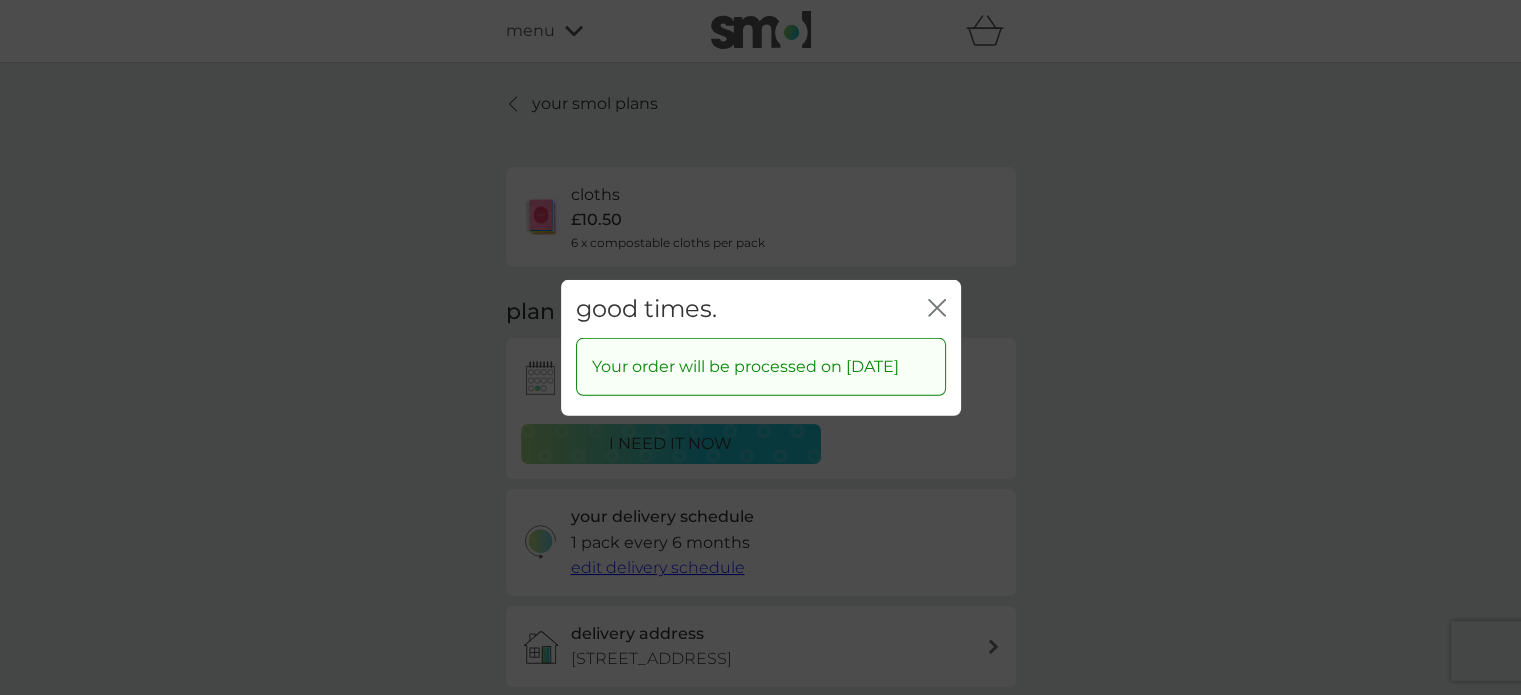 drag, startPoint x: 941, startPoint y: 277, endPoint x: 941, endPoint y: 293, distance: 16 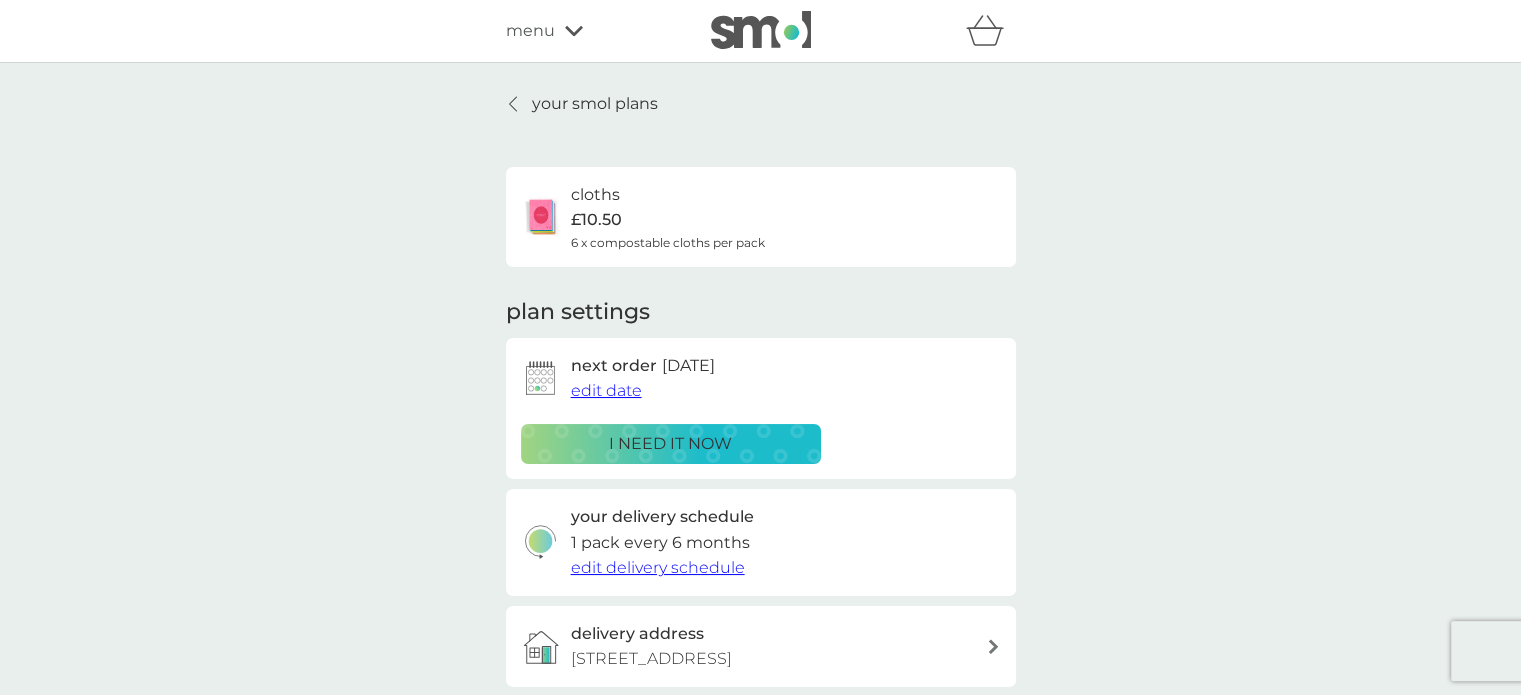 click on "your smol plans" at bounding box center (595, 104) 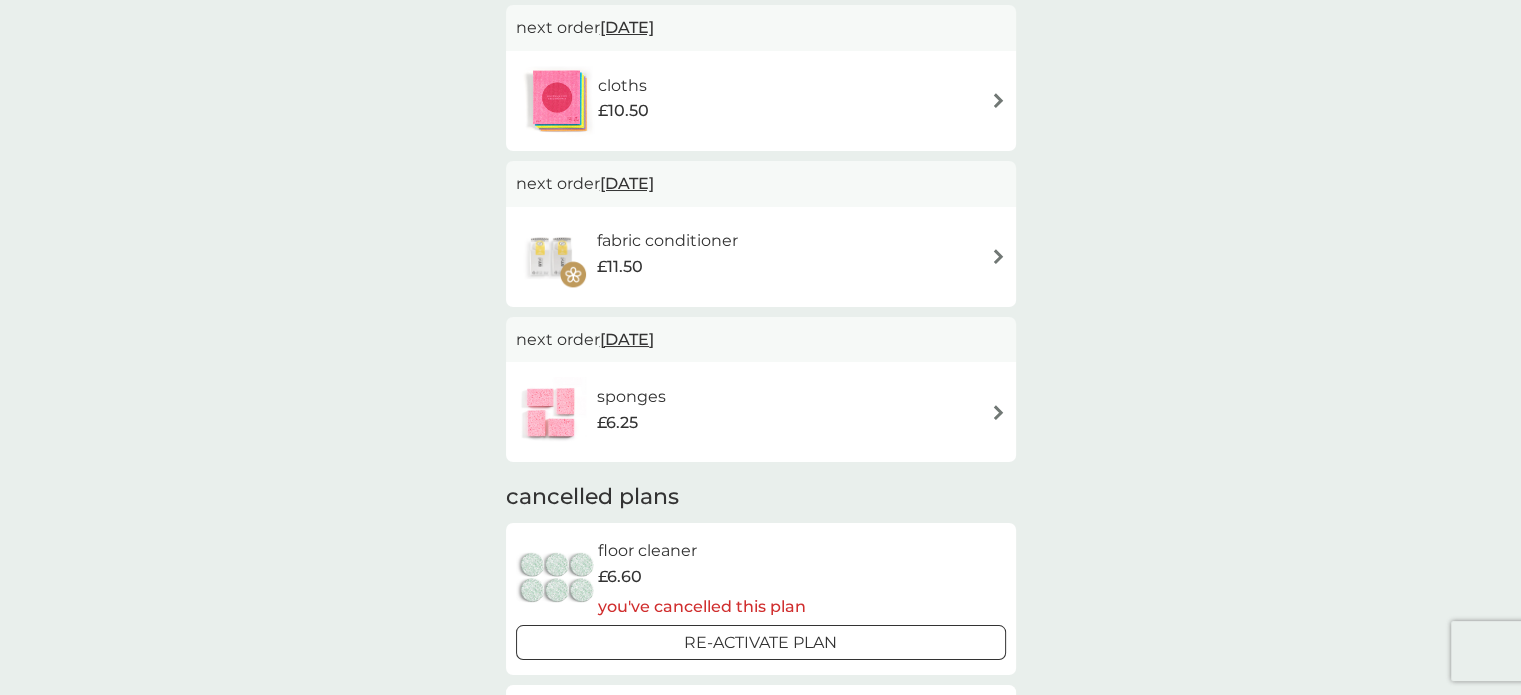 scroll, scrollTop: 726, scrollLeft: 0, axis: vertical 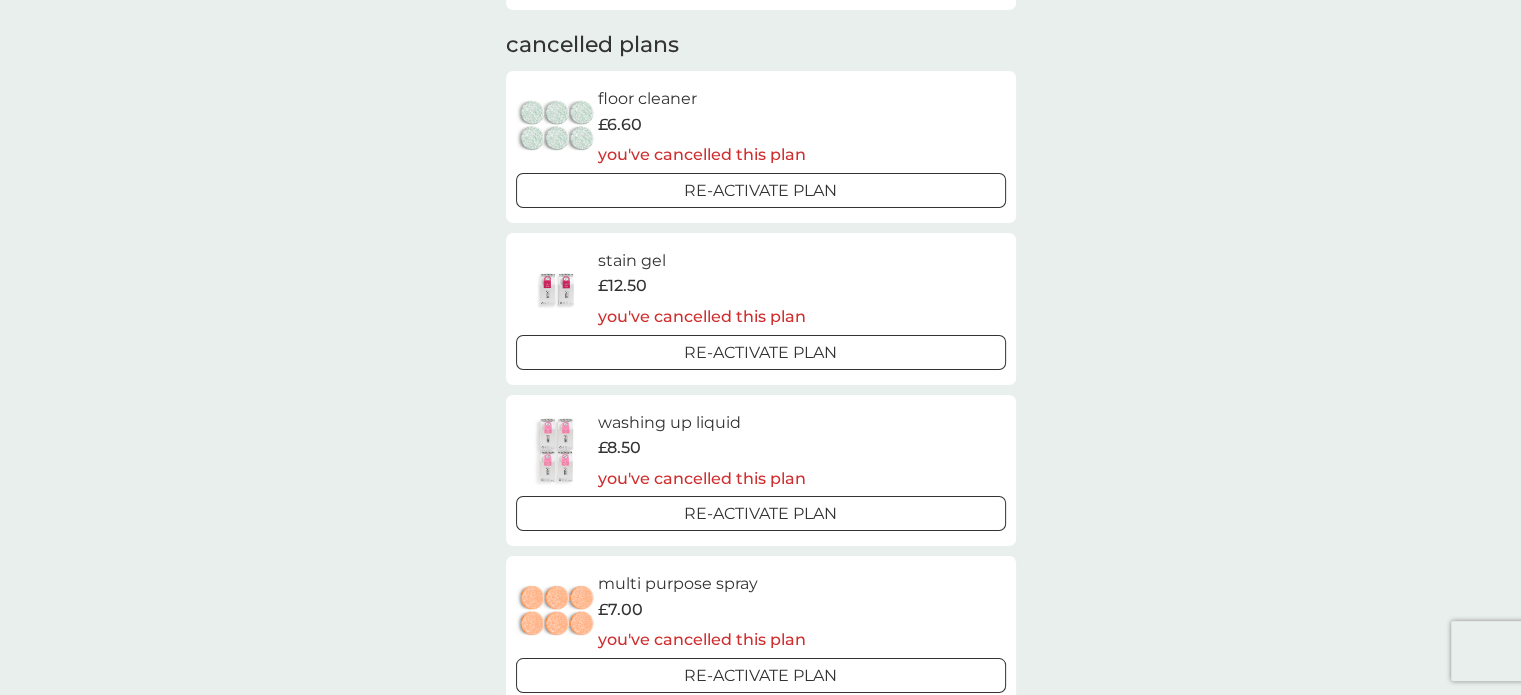 click on "Re-activate Plan" at bounding box center (761, 513) 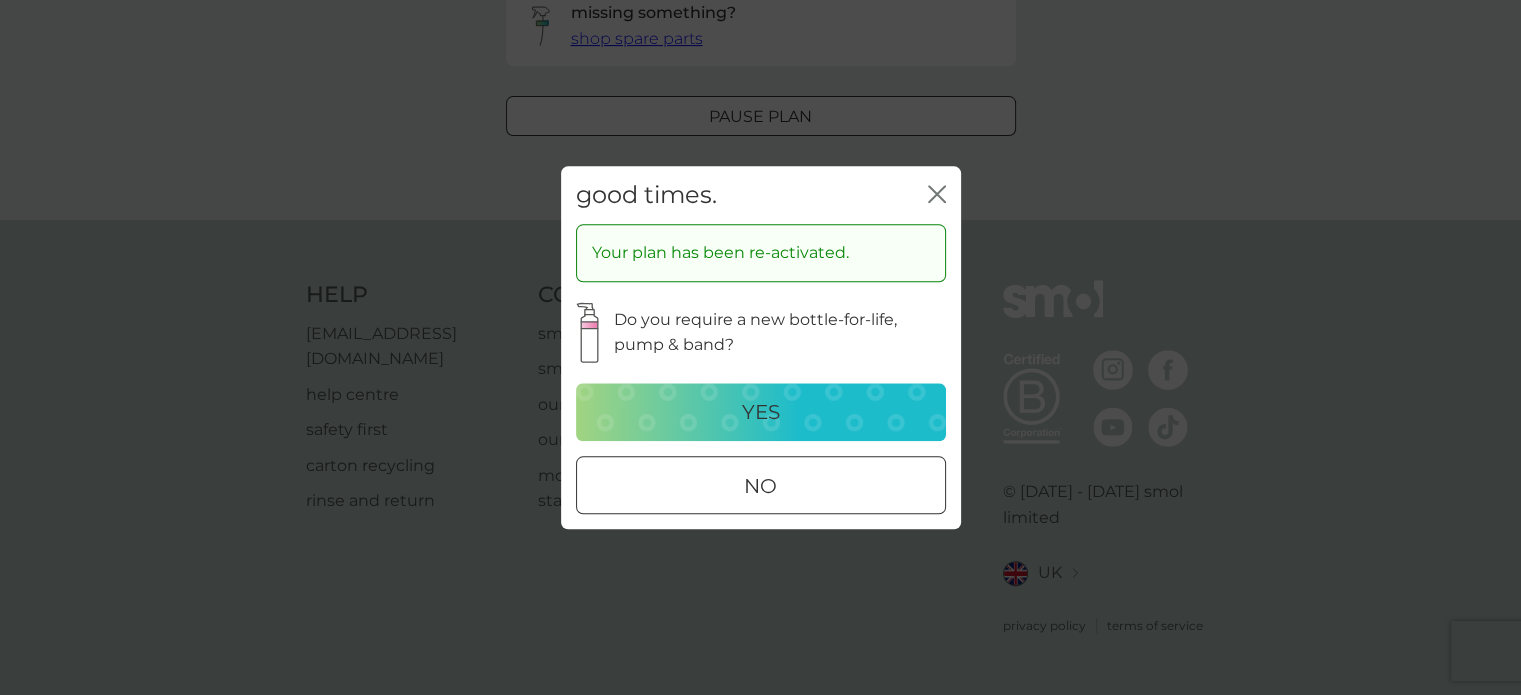 scroll, scrollTop: 0, scrollLeft: 0, axis: both 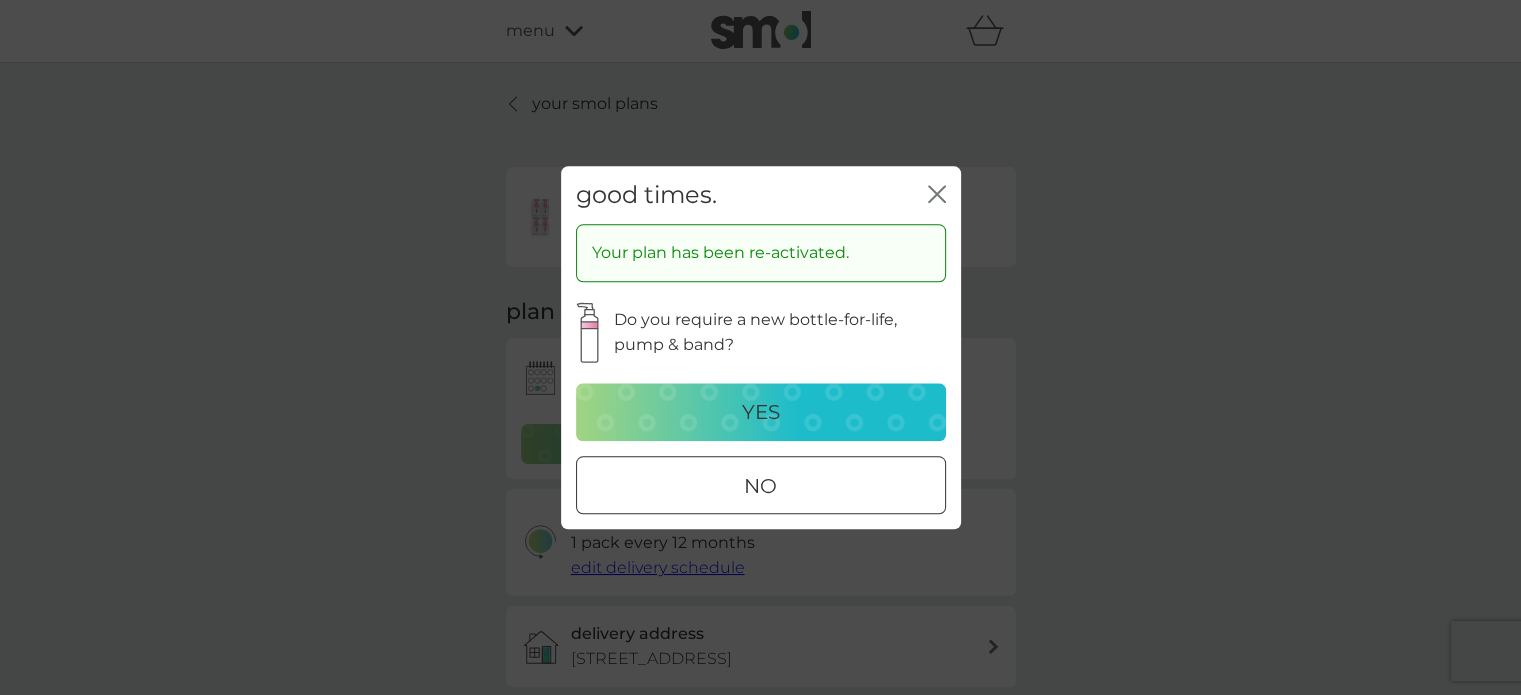 click on "no" at bounding box center [760, 486] 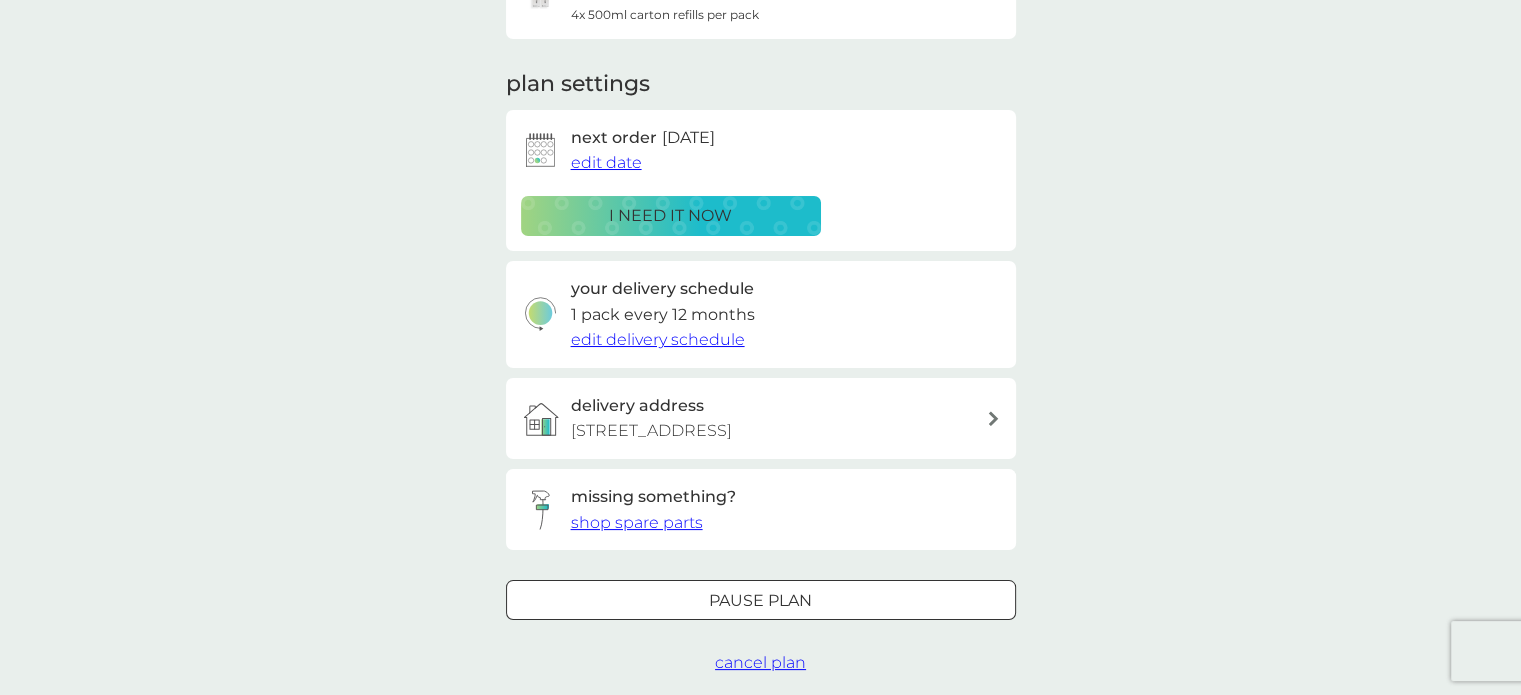 scroll, scrollTop: 225, scrollLeft: 0, axis: vertical 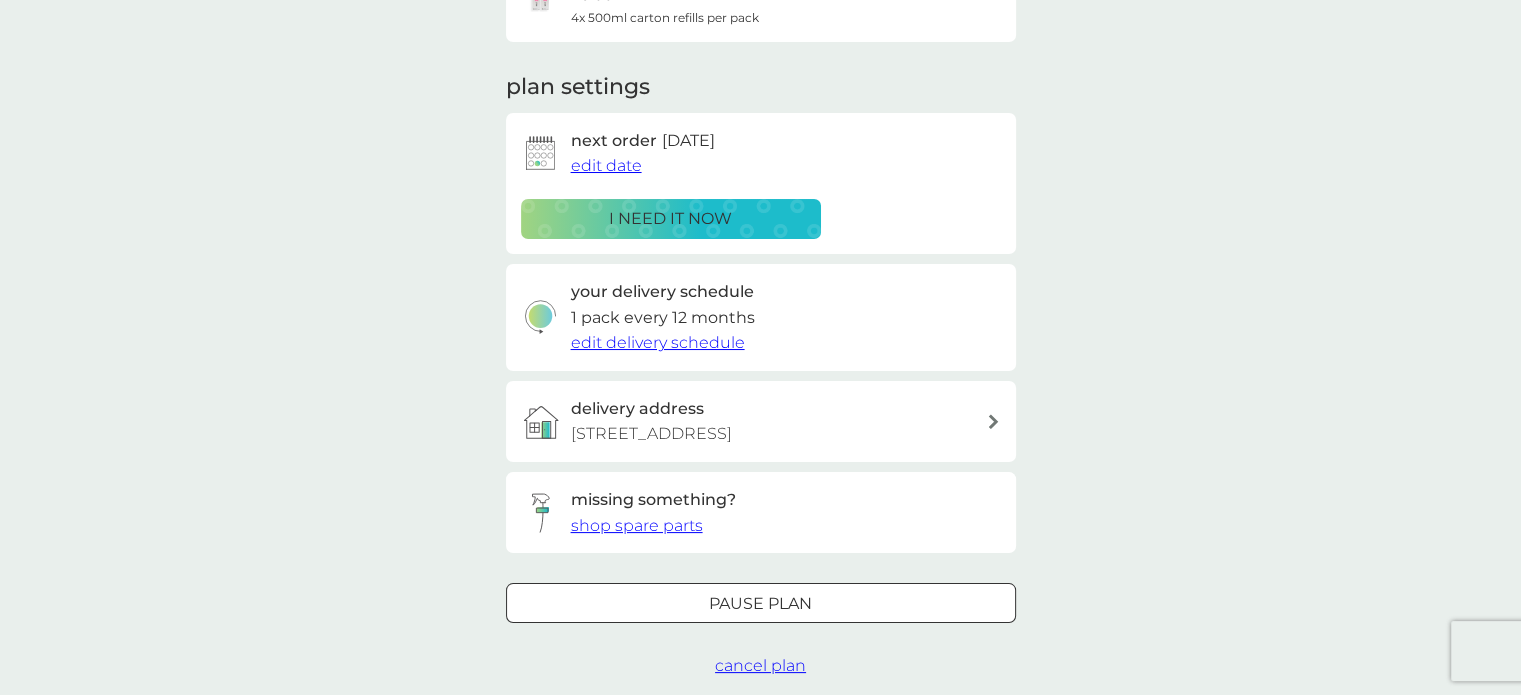 click on "edit date" at bounding box center [606, 165] 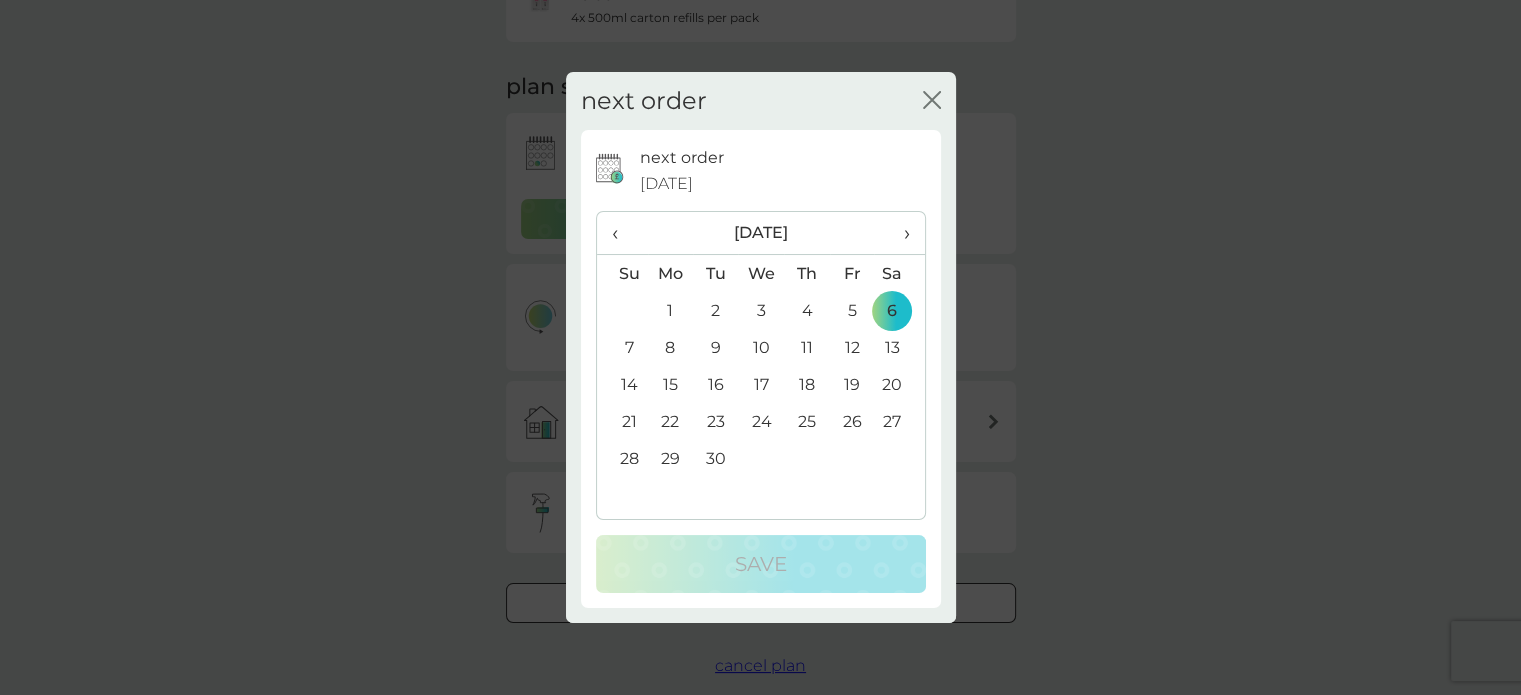 click on "‹" at bounding box center (622, 233) 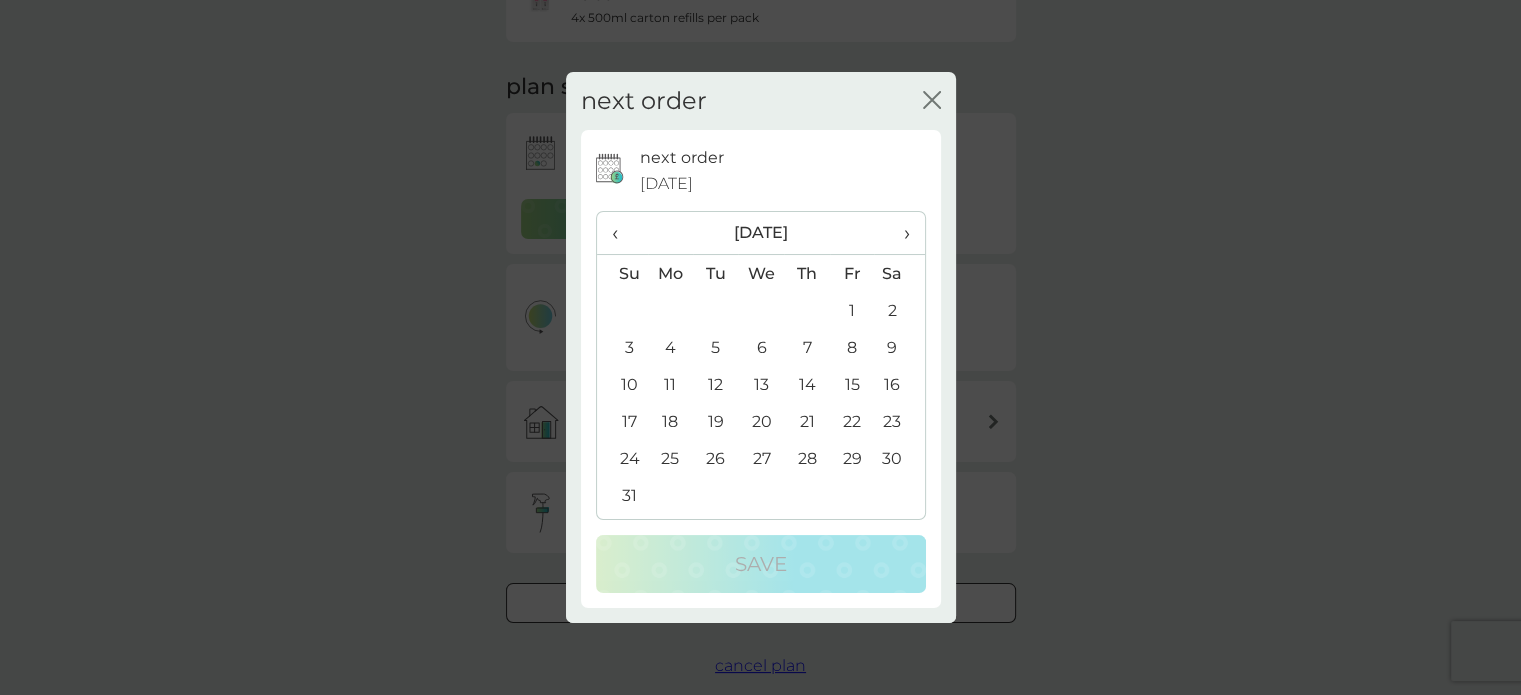 click on "‹" at bounding box center [622, 233] 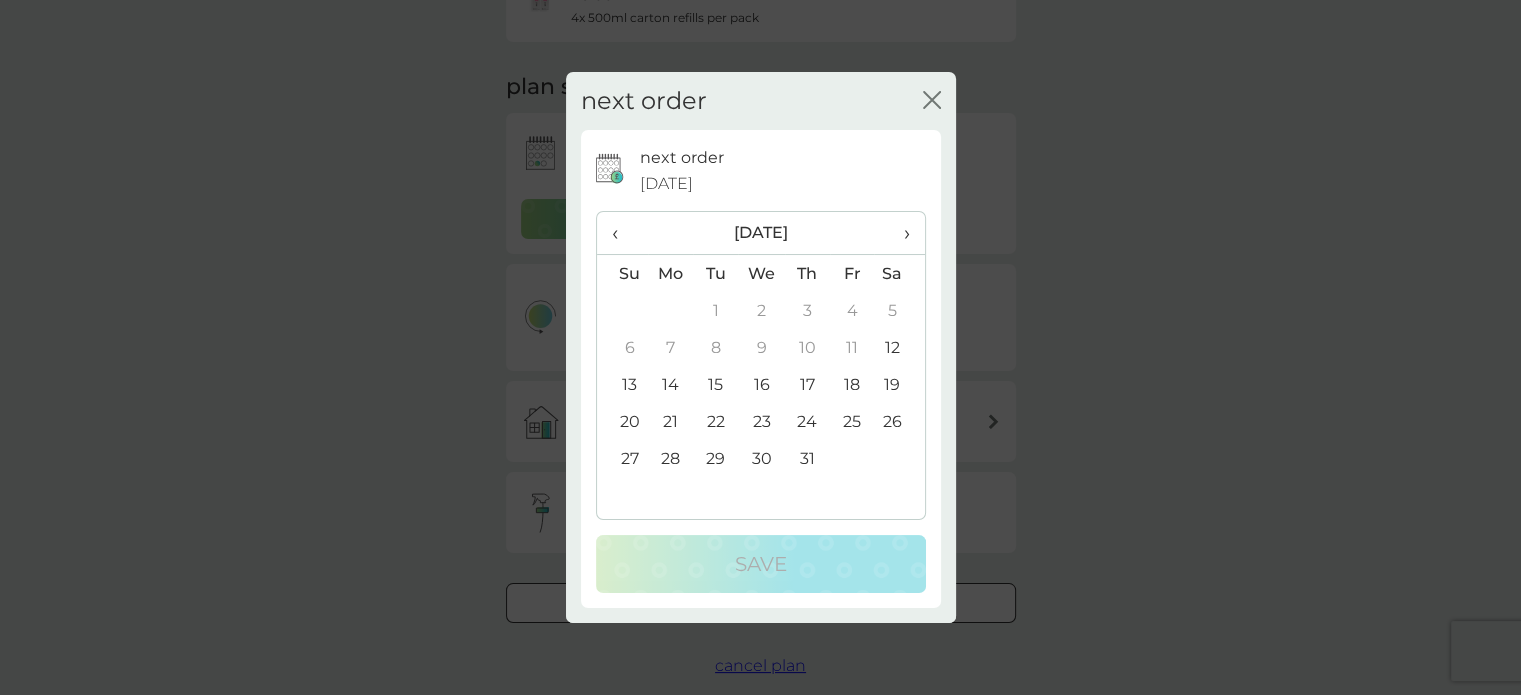 click on "25" at bounding box center [852, 421] 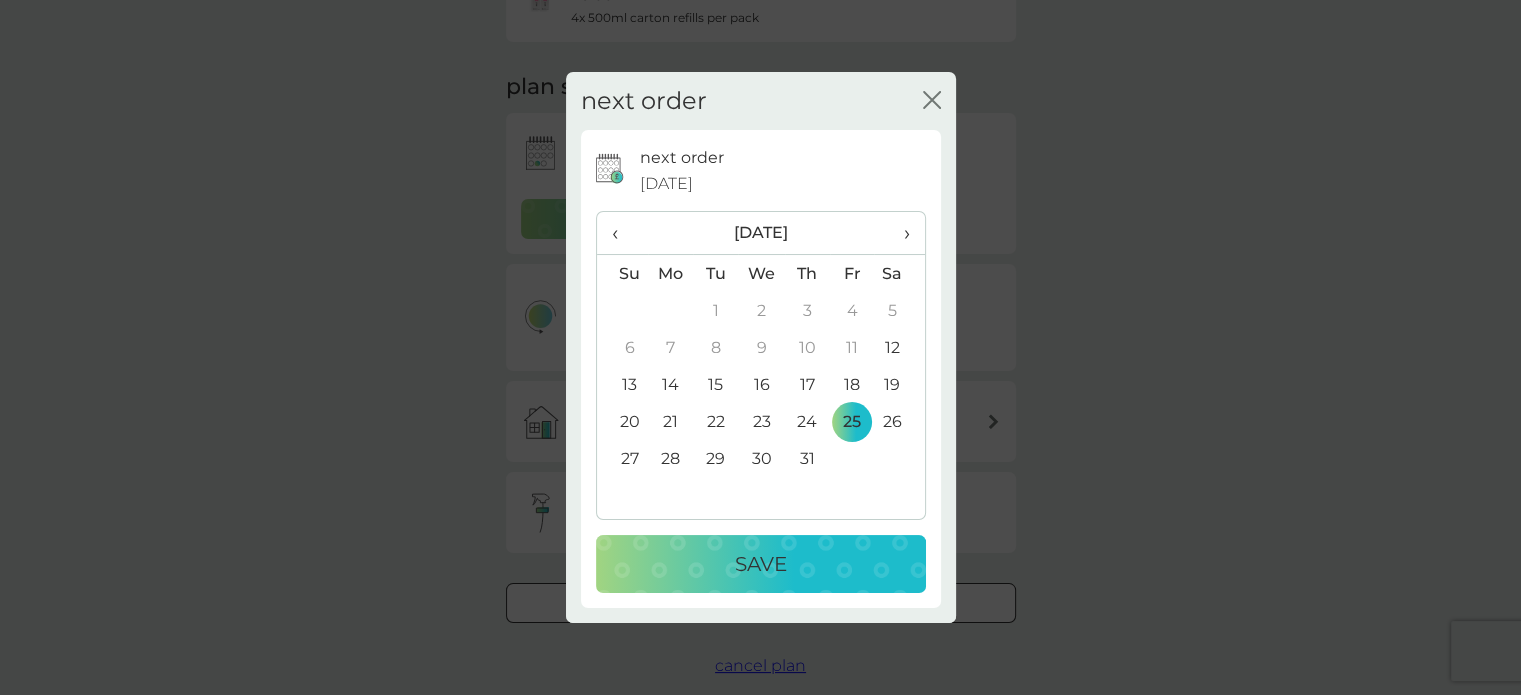 click on "Save" at bounding box center [761, 564] 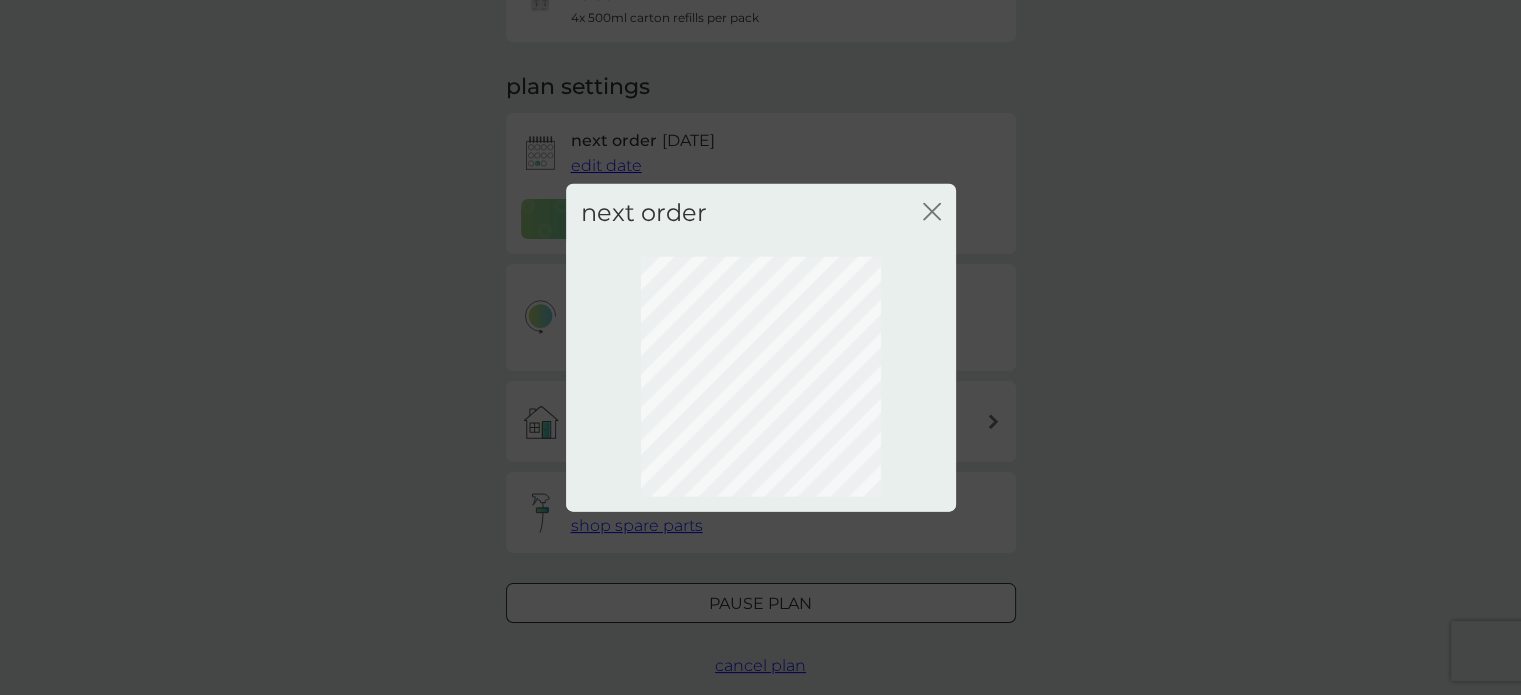scroll, scrollTop: 143, scrollLeft: 0, axis: vertical 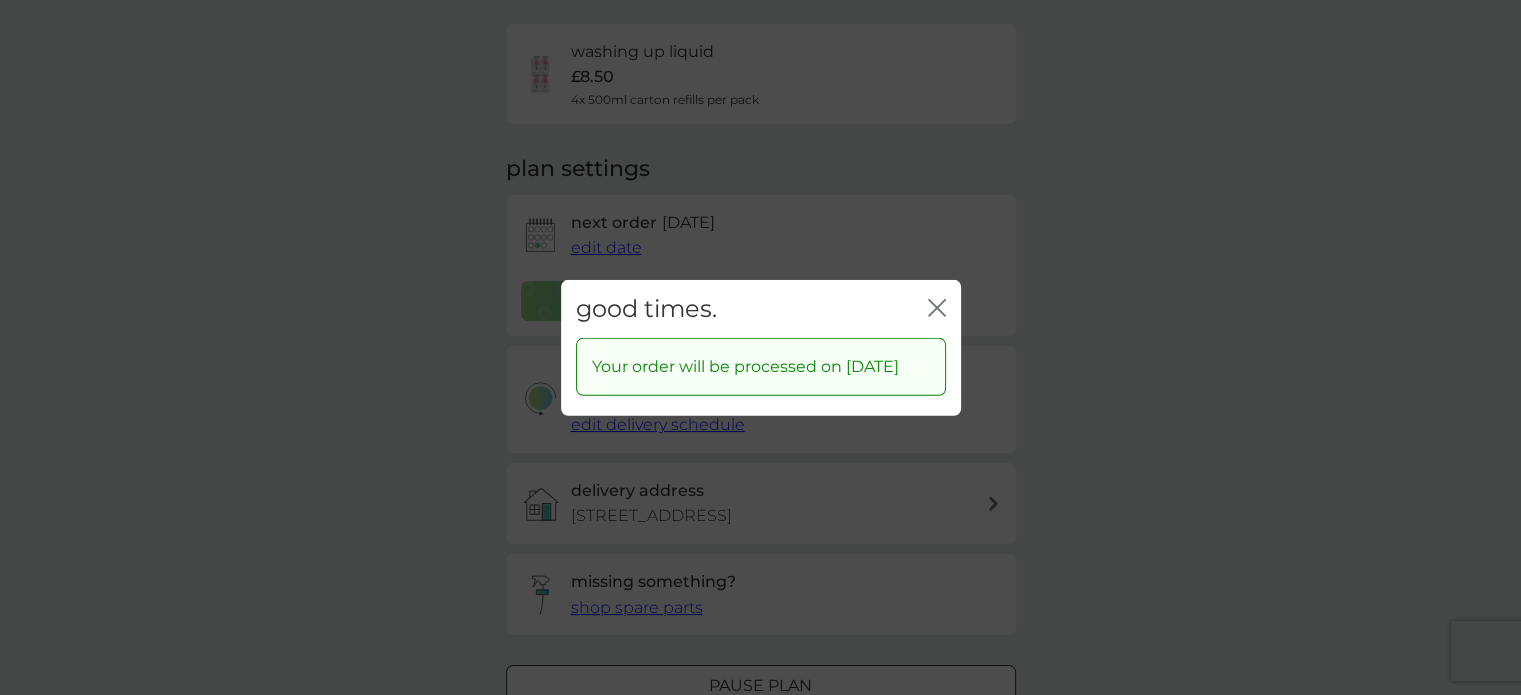 click on "close" 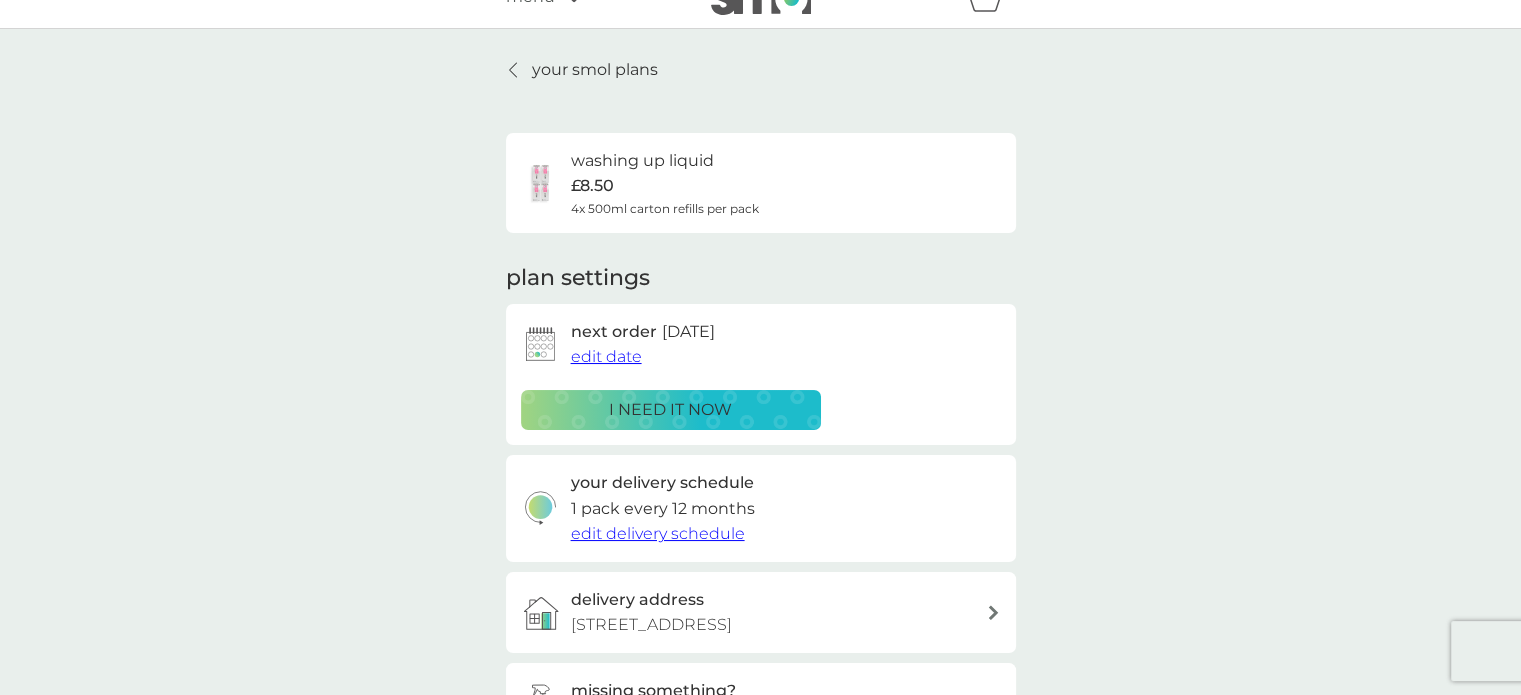 scroll, scrollTop: 0, scrollLeft: 0, axis: both 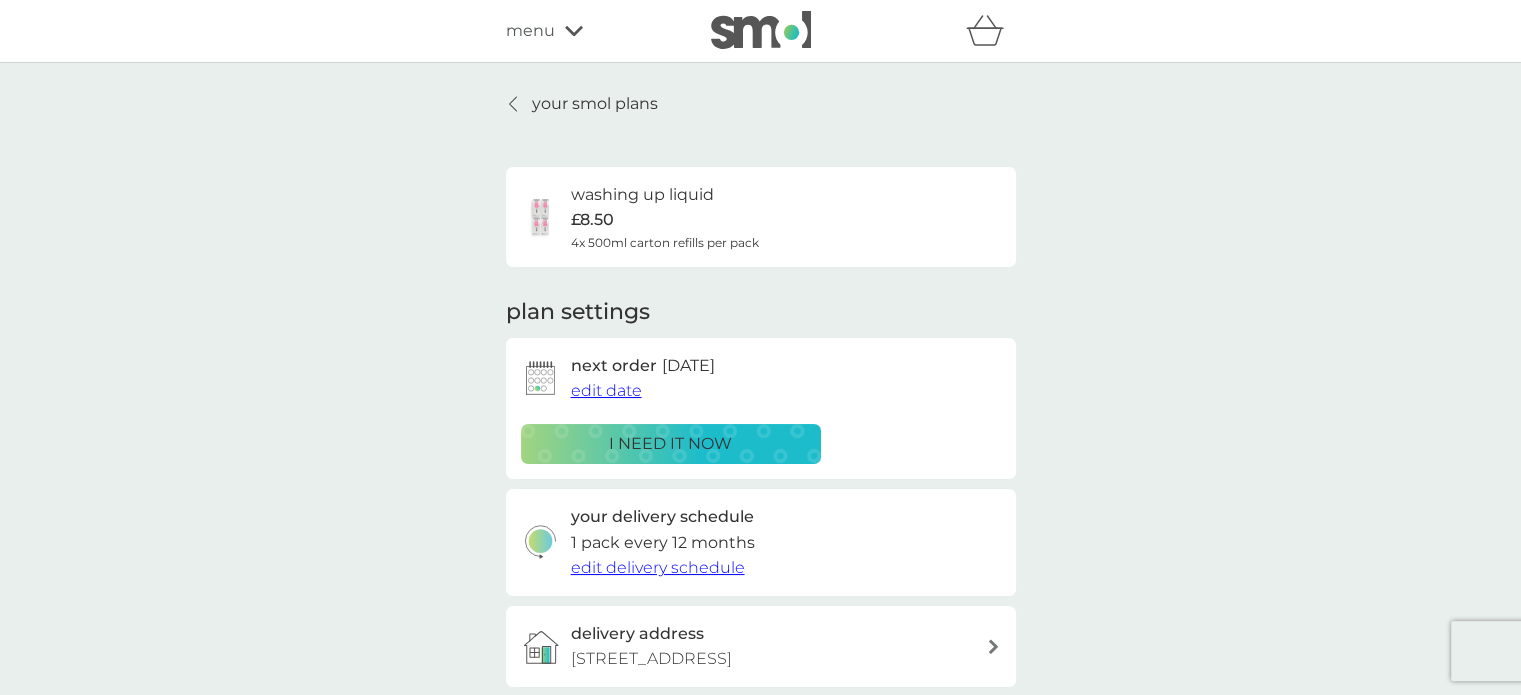click 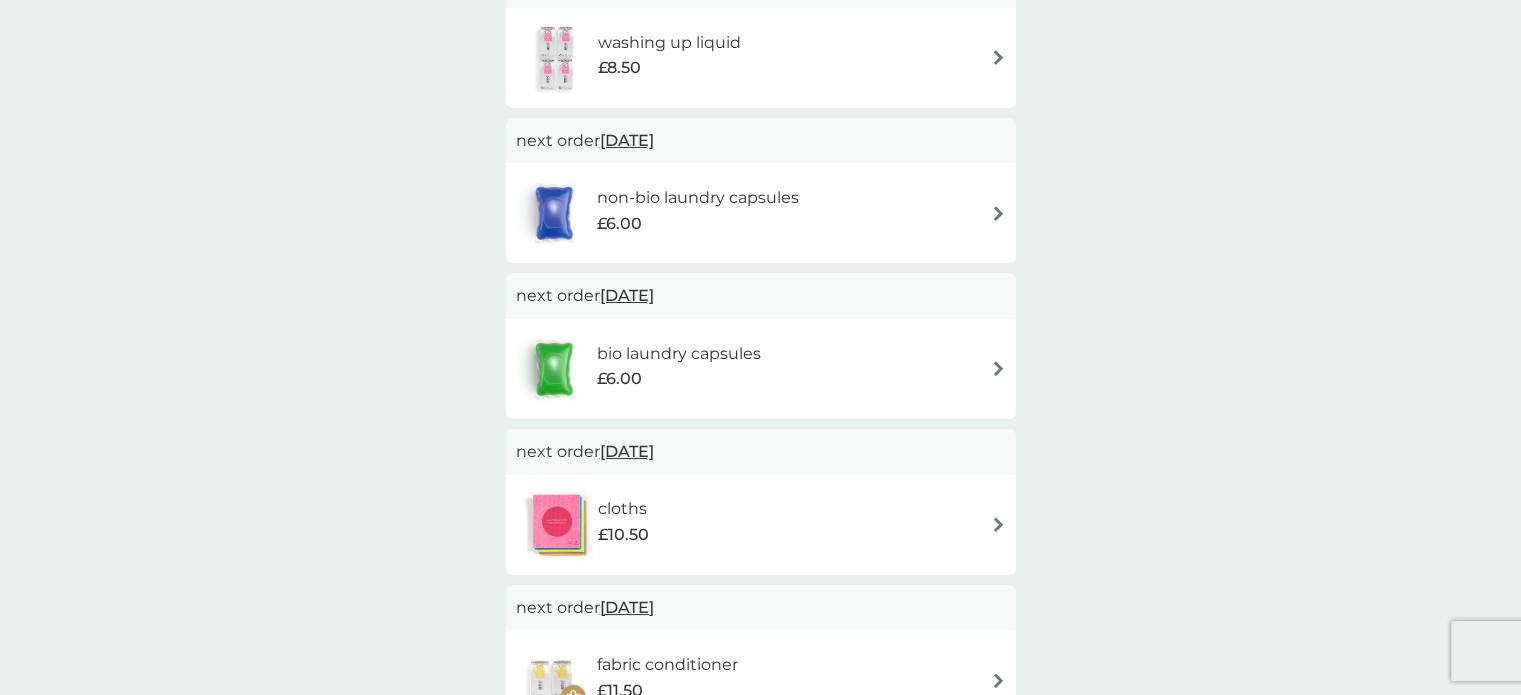 scroll, scrollTop: 461, scrollLeft: 0, axis: vertical 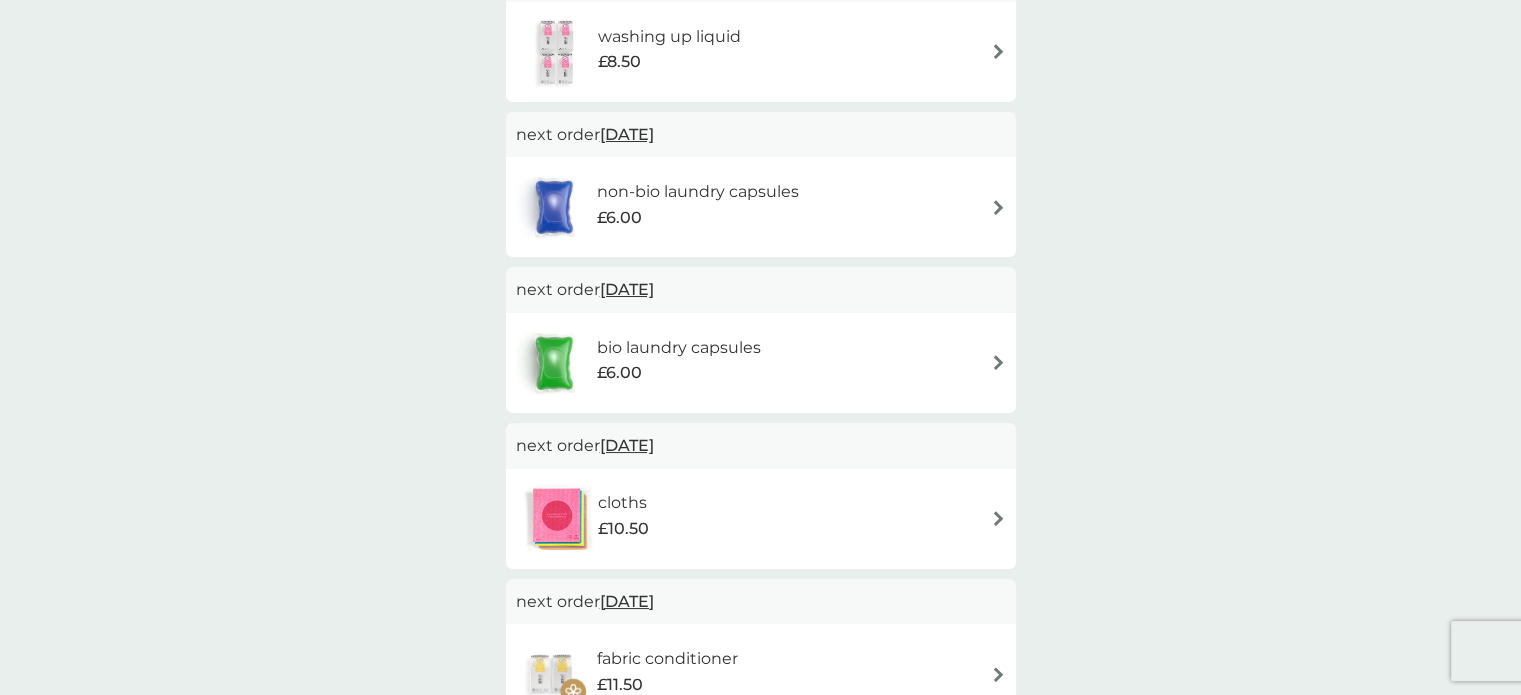 click on "bio laundry capsules £6.00" at bounding box center (761, 363) 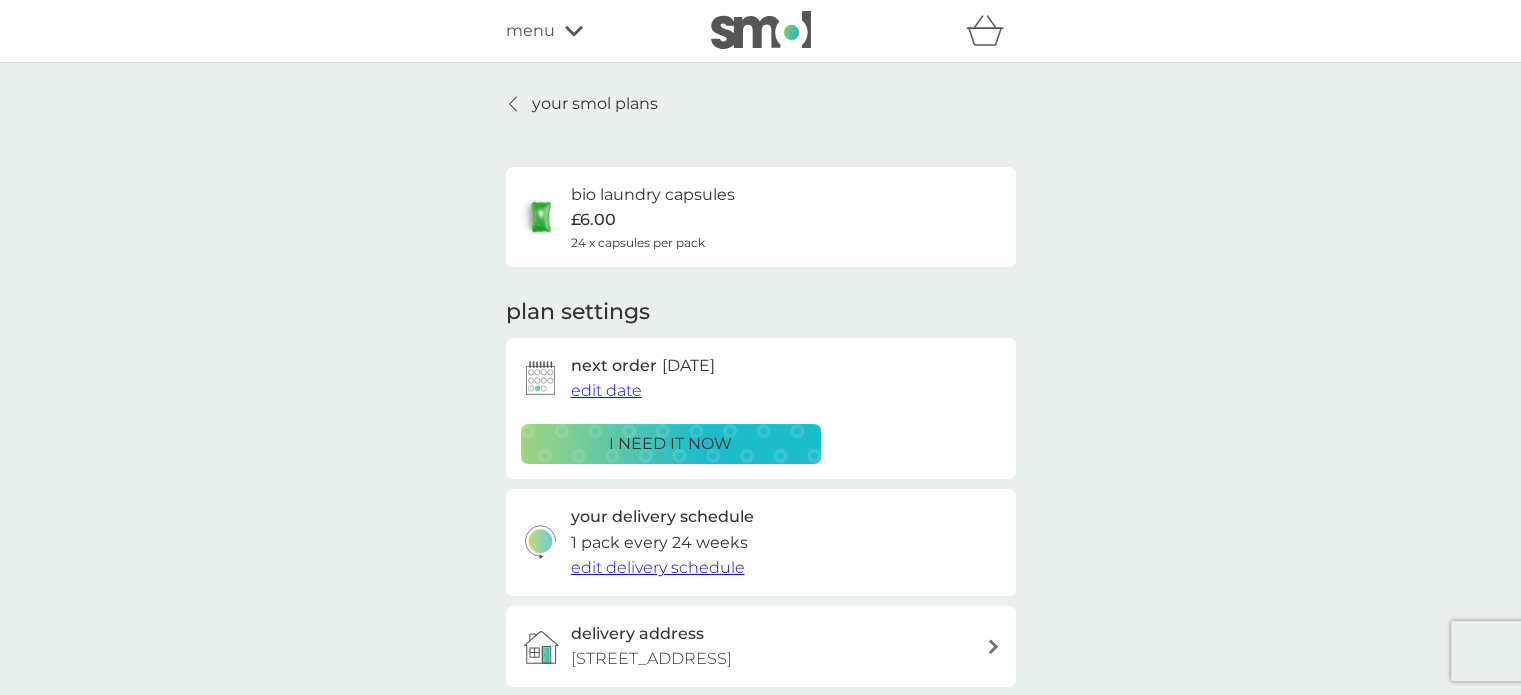 click on "edit date" at bounding box center [606, 390] 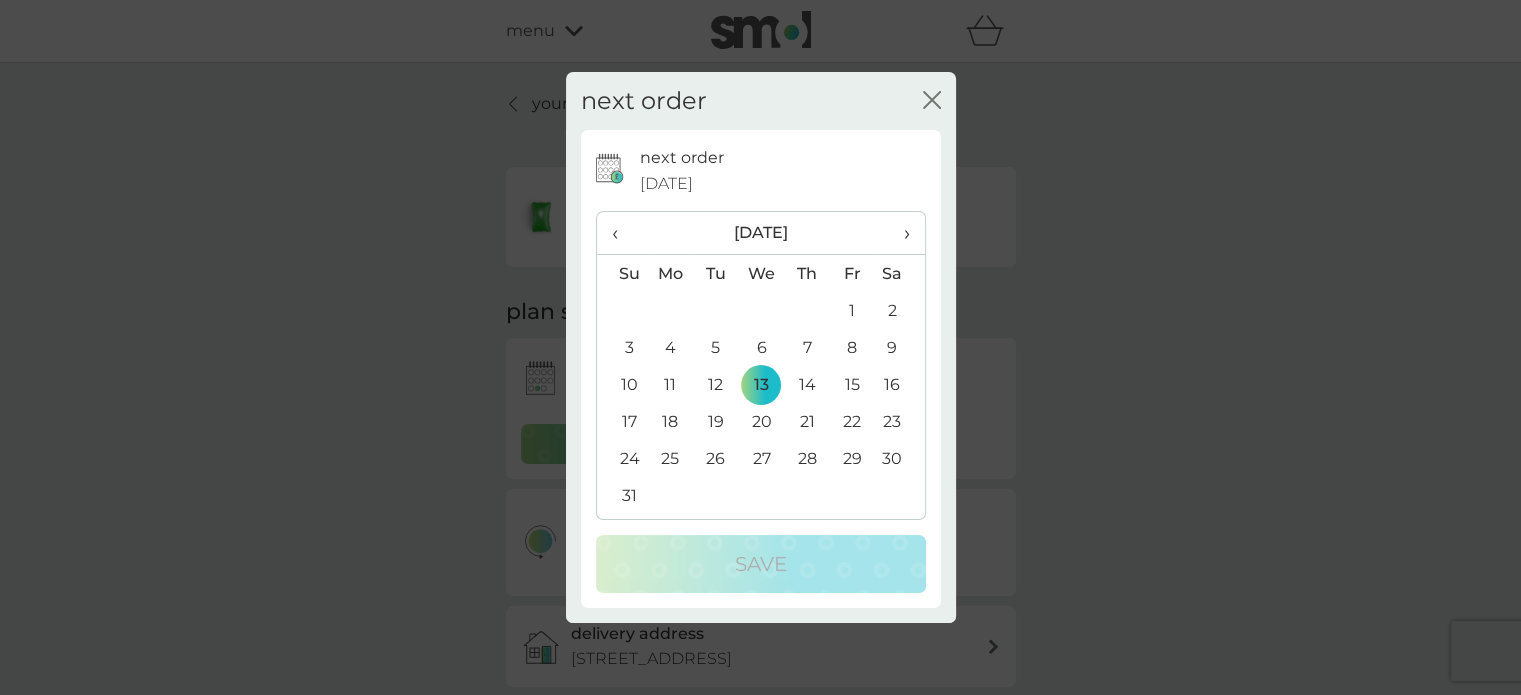 click on "25" at bounding box center (671, 458) 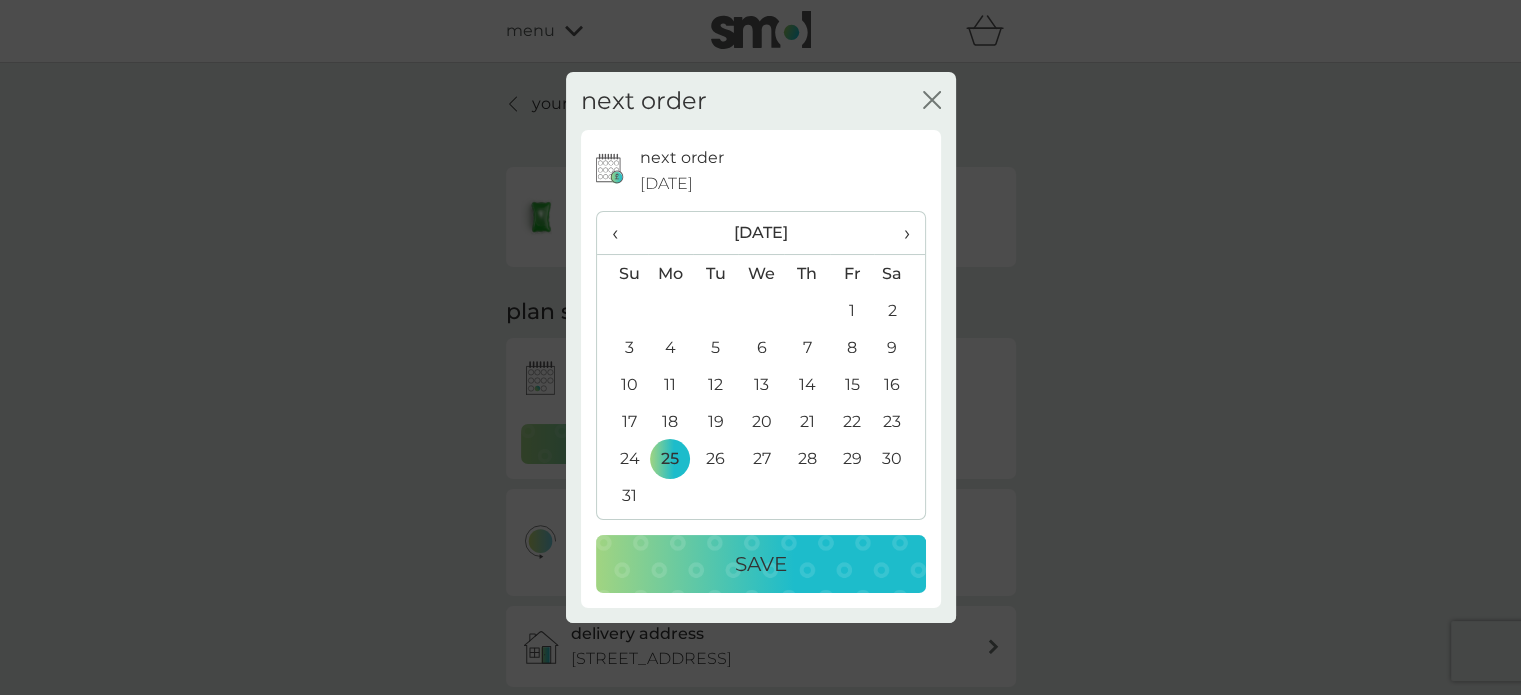 click on "Save" at bounding box center (761, 564) 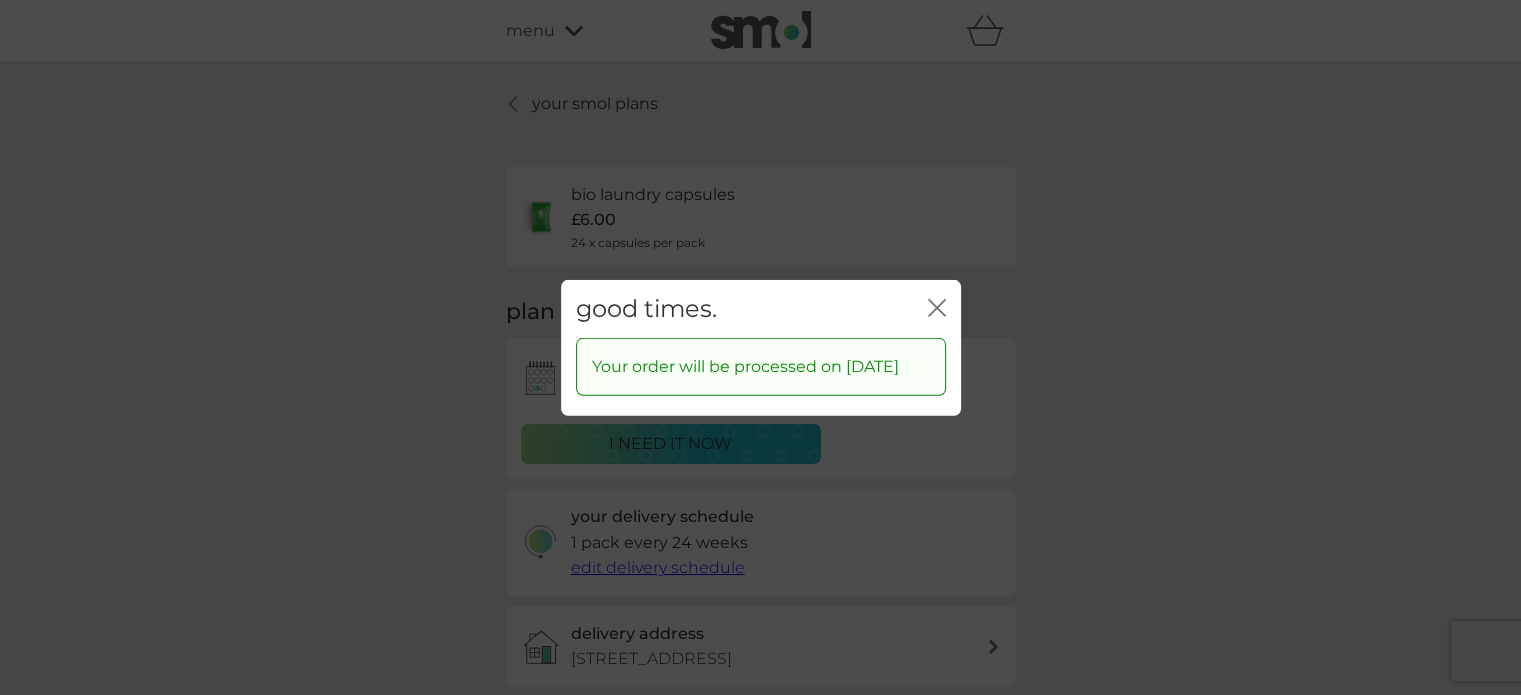 click on "close" 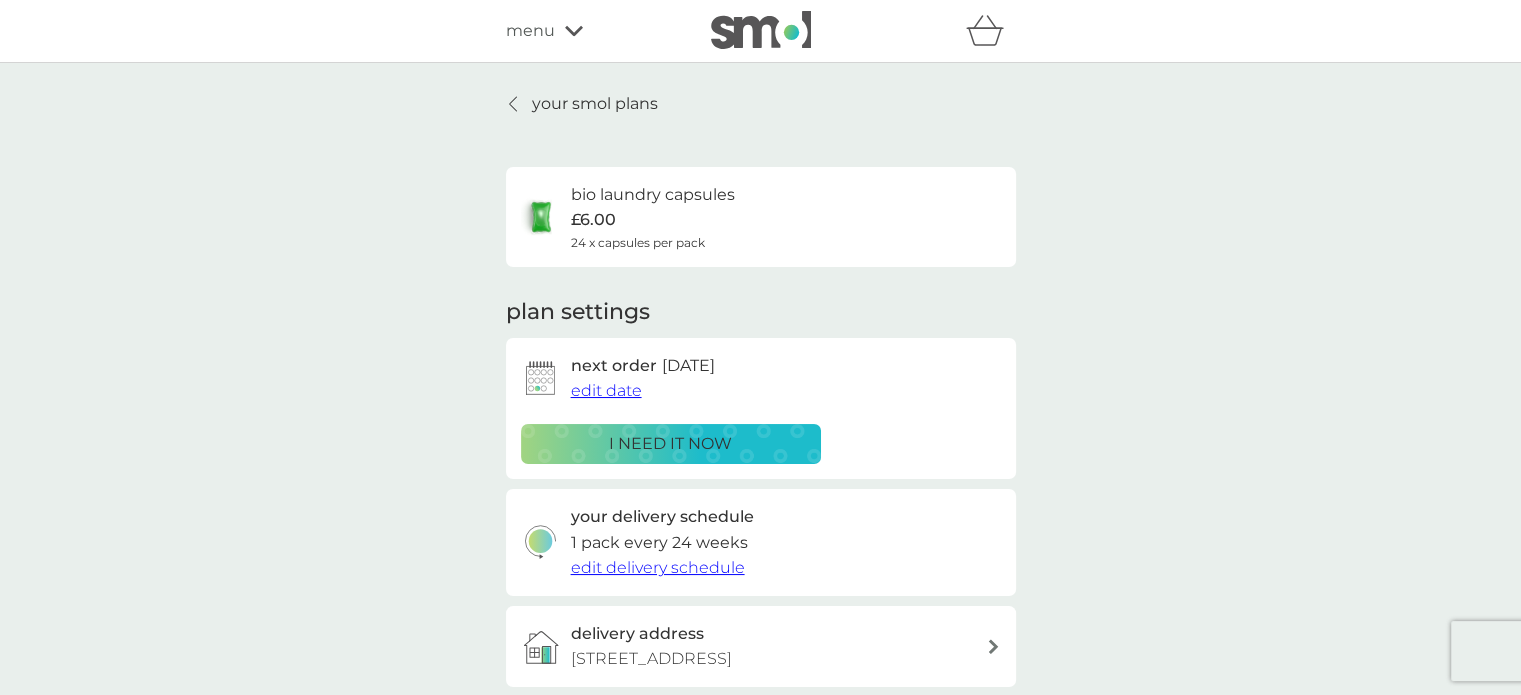 click on "your smol plans" at bounding box center [595, 104] 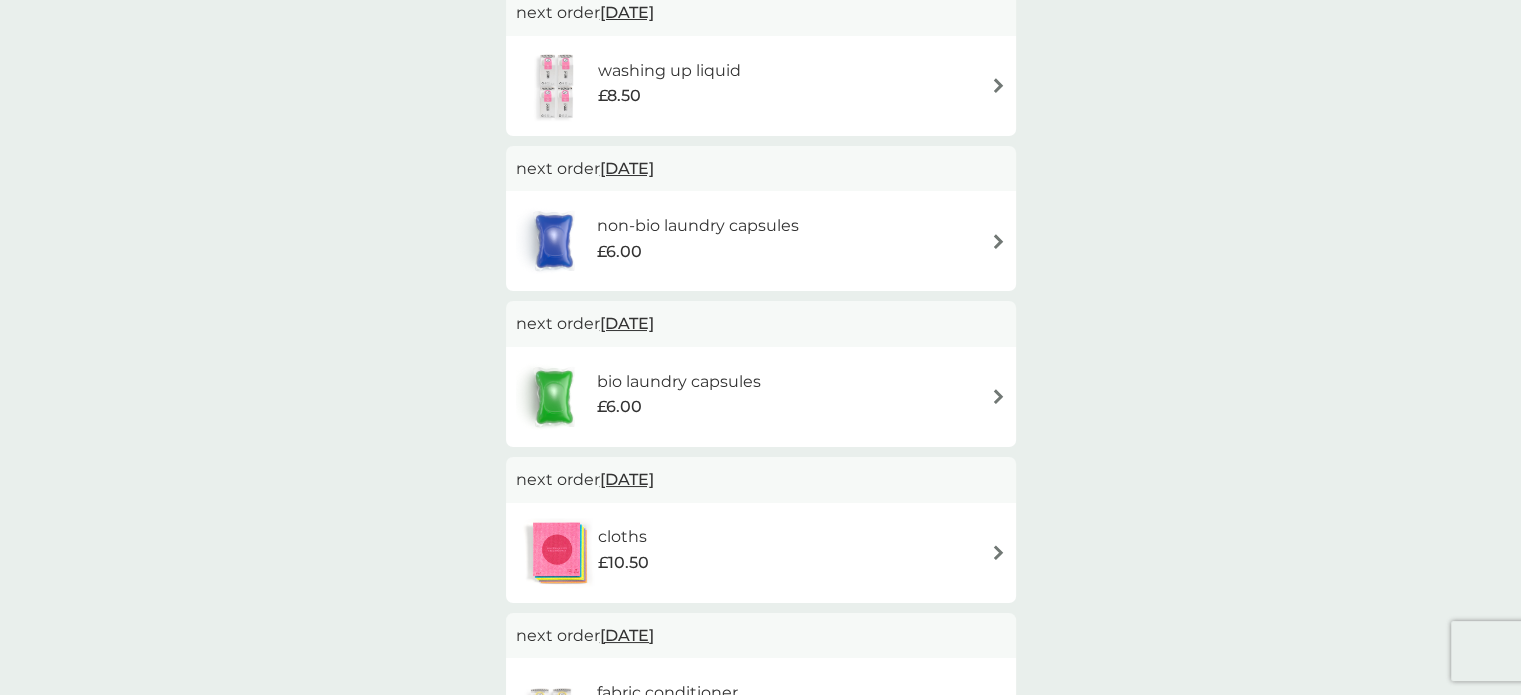 scroll, scrollTop: 433, scrollLeft: 0, axis: vertical 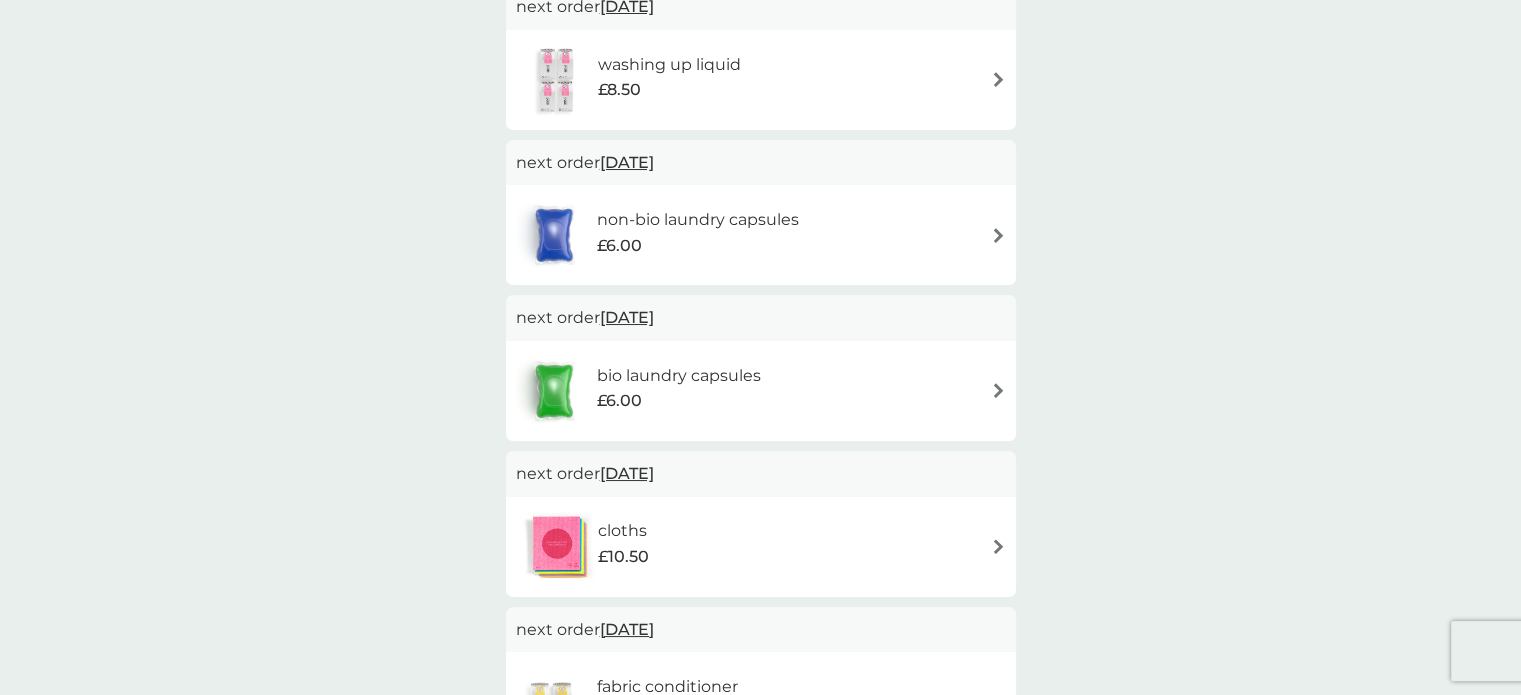 click on "non-bio laundry capsules £6.00" at bounding box center [761, 235] 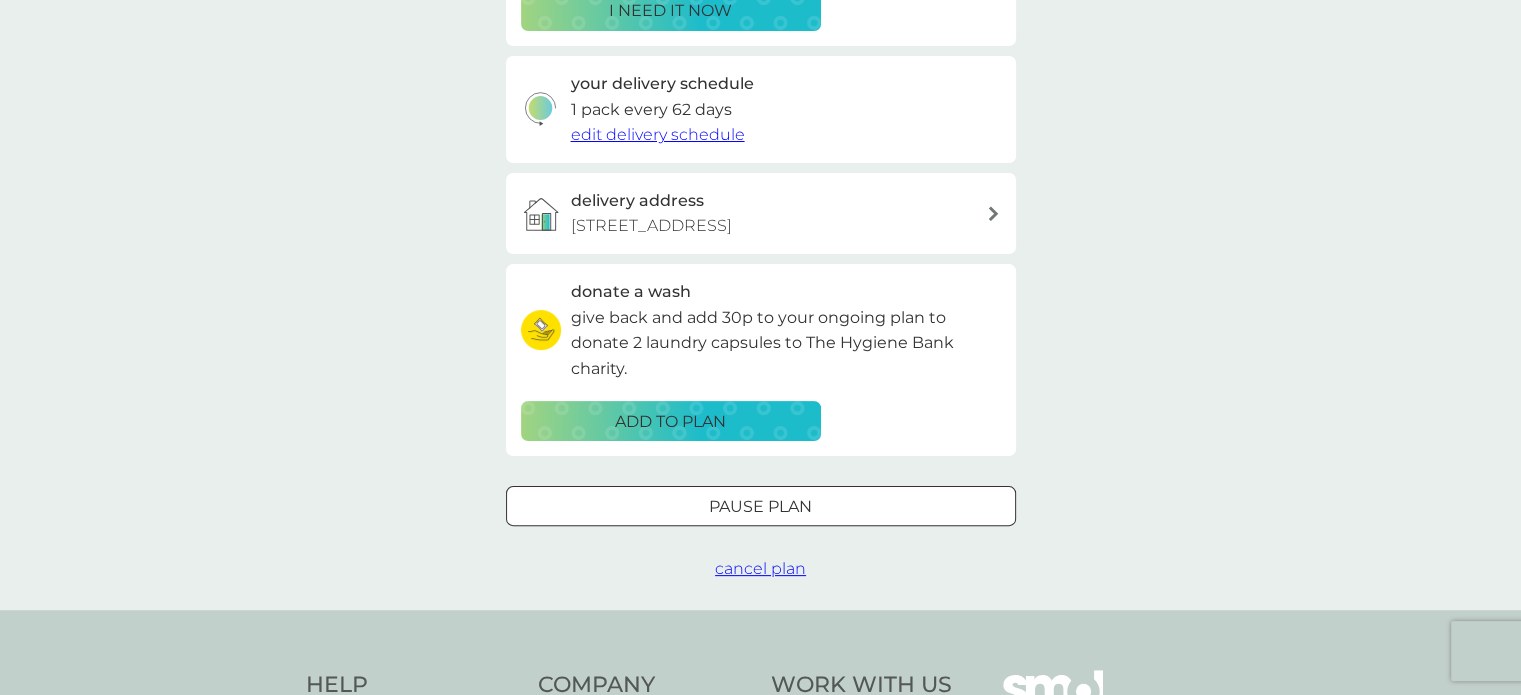 scroll, scrollTop: 0, scrollLeft: 0, axis: both 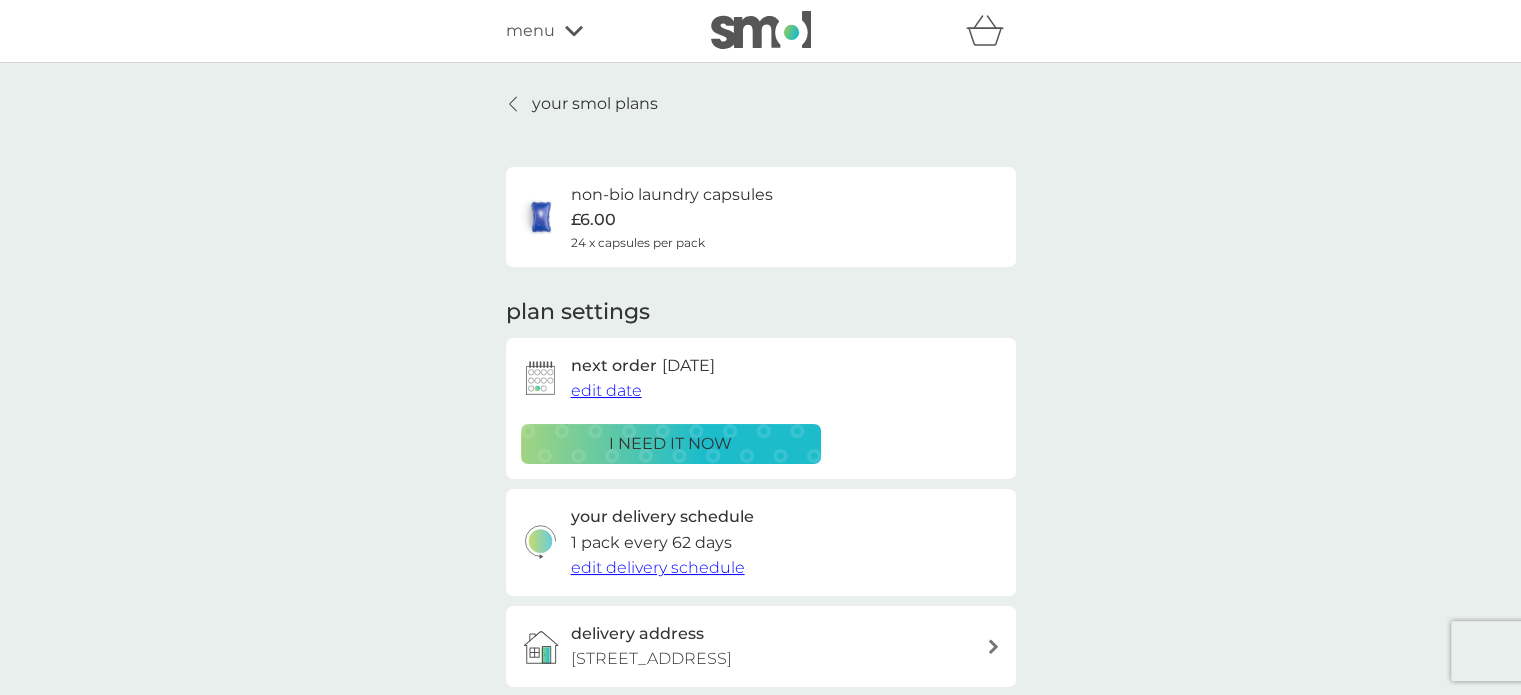 click on "edit date" at bounding box center (606, 390) 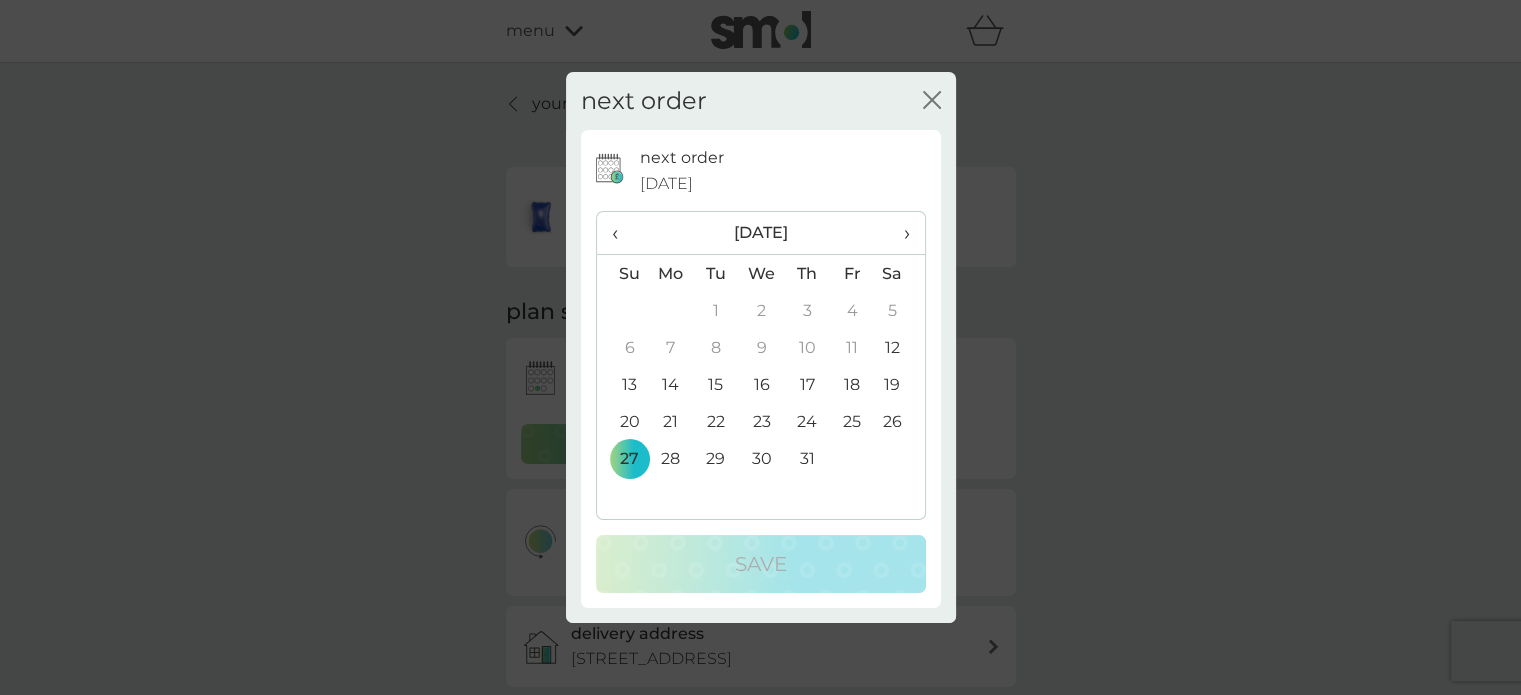click on "25" at bounding box center [852, 421] 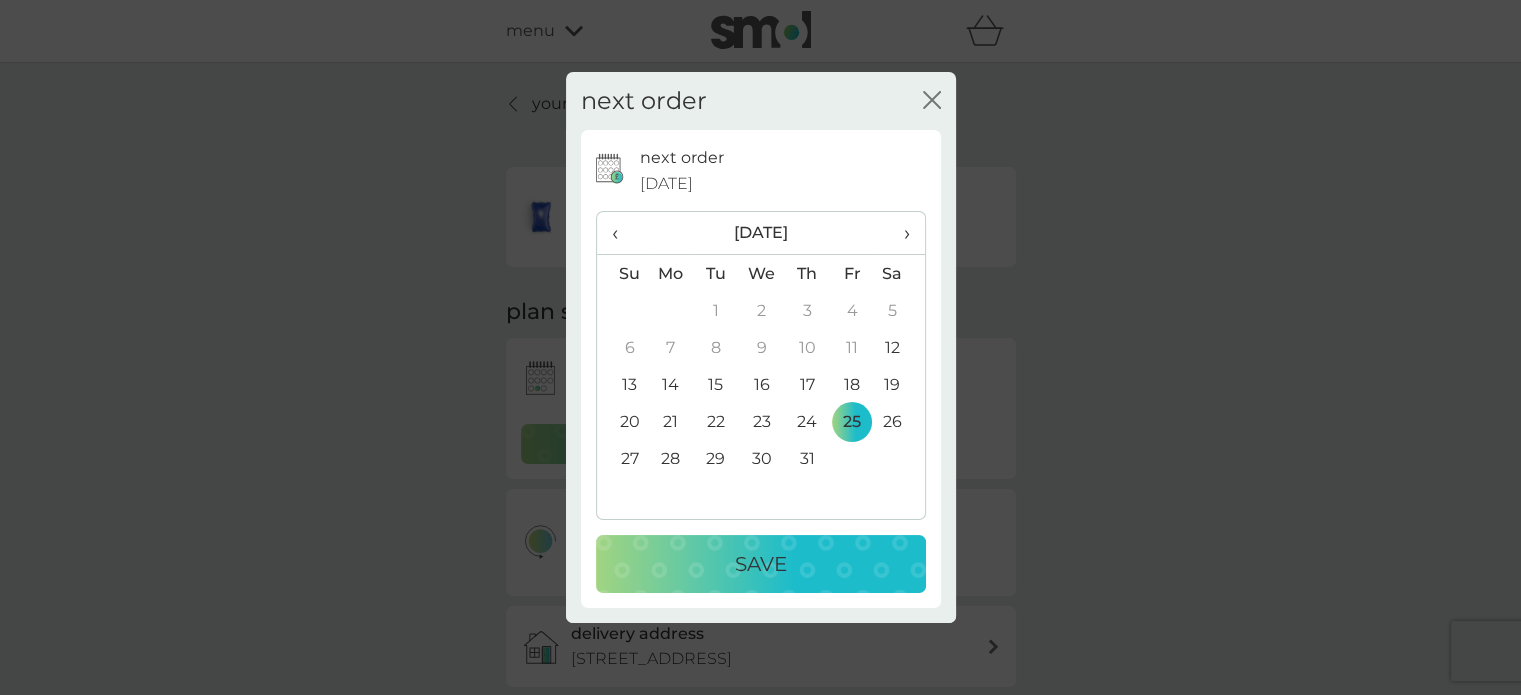click on "Save" at bounding box center (761, 564) 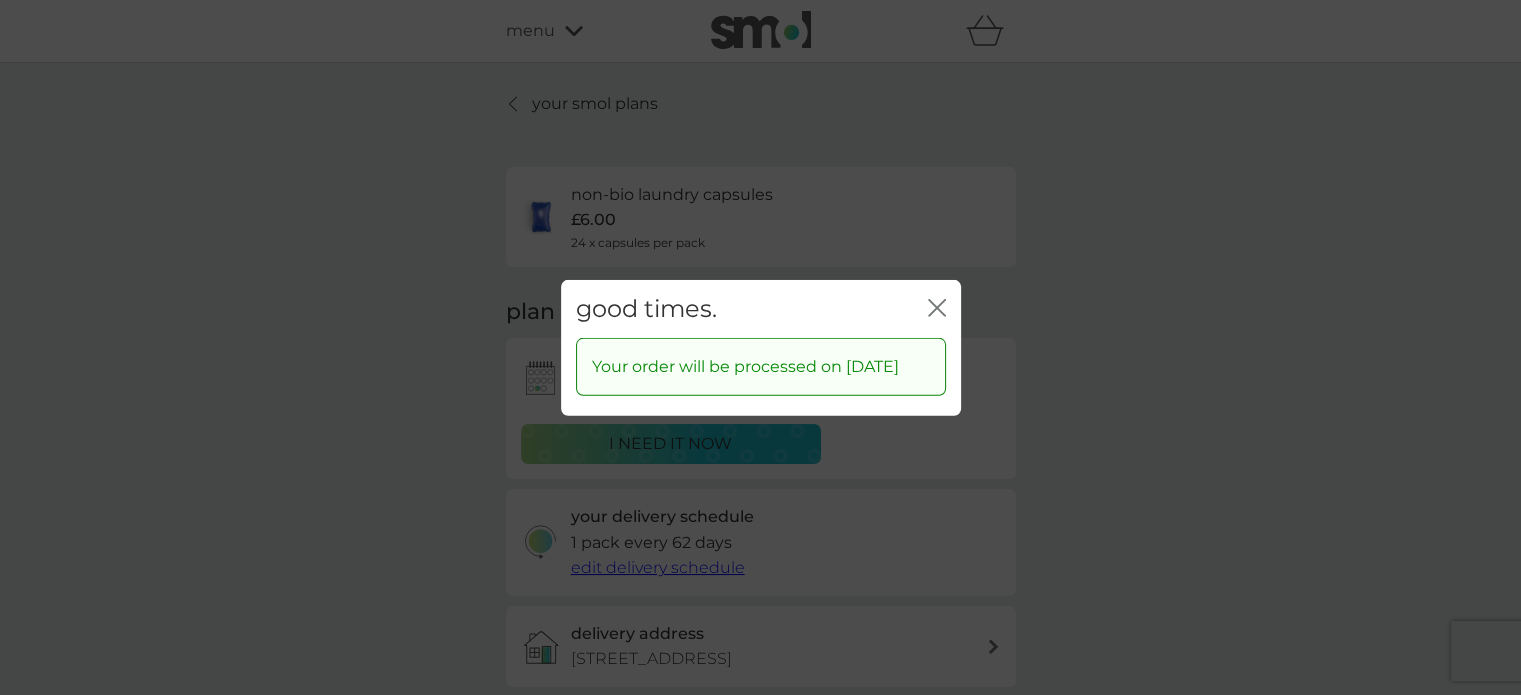 click on "close" 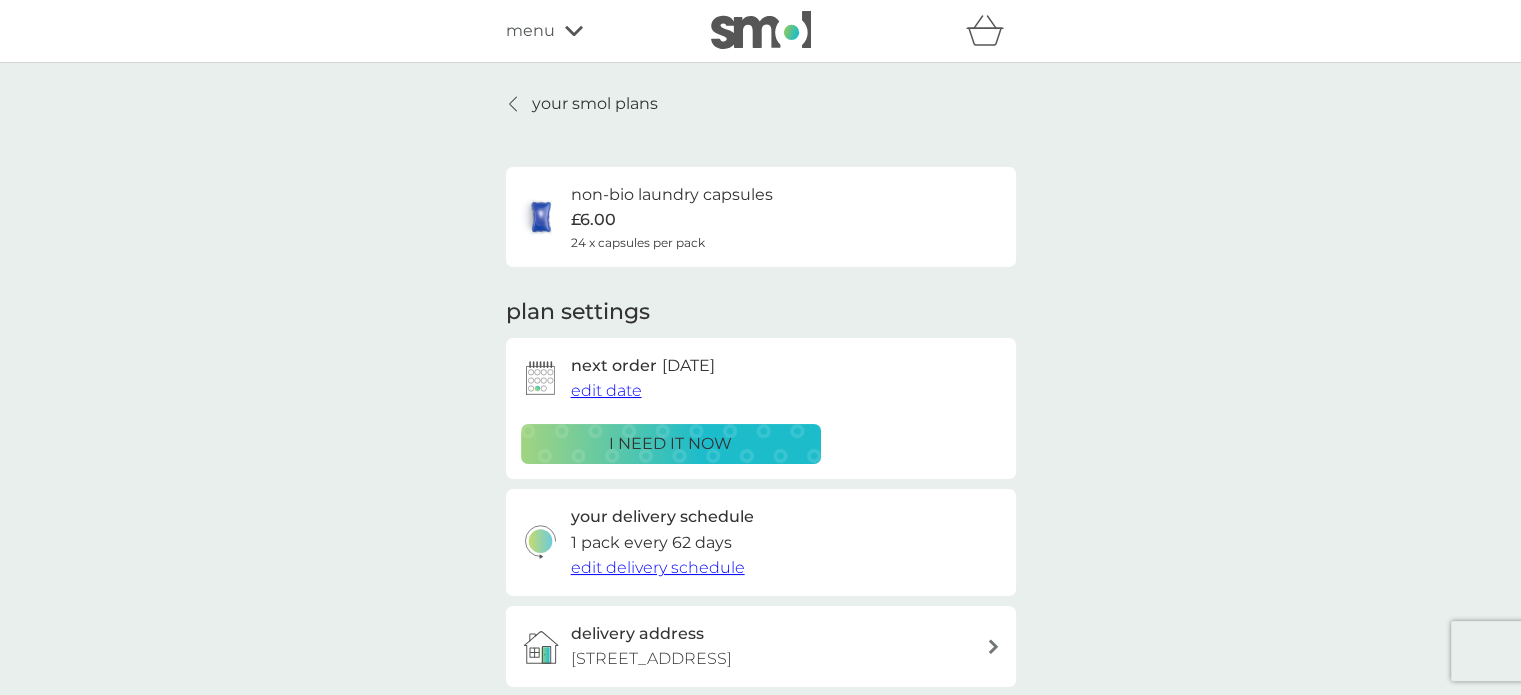 click on "your smol plans" at bounding box center [595, 104] 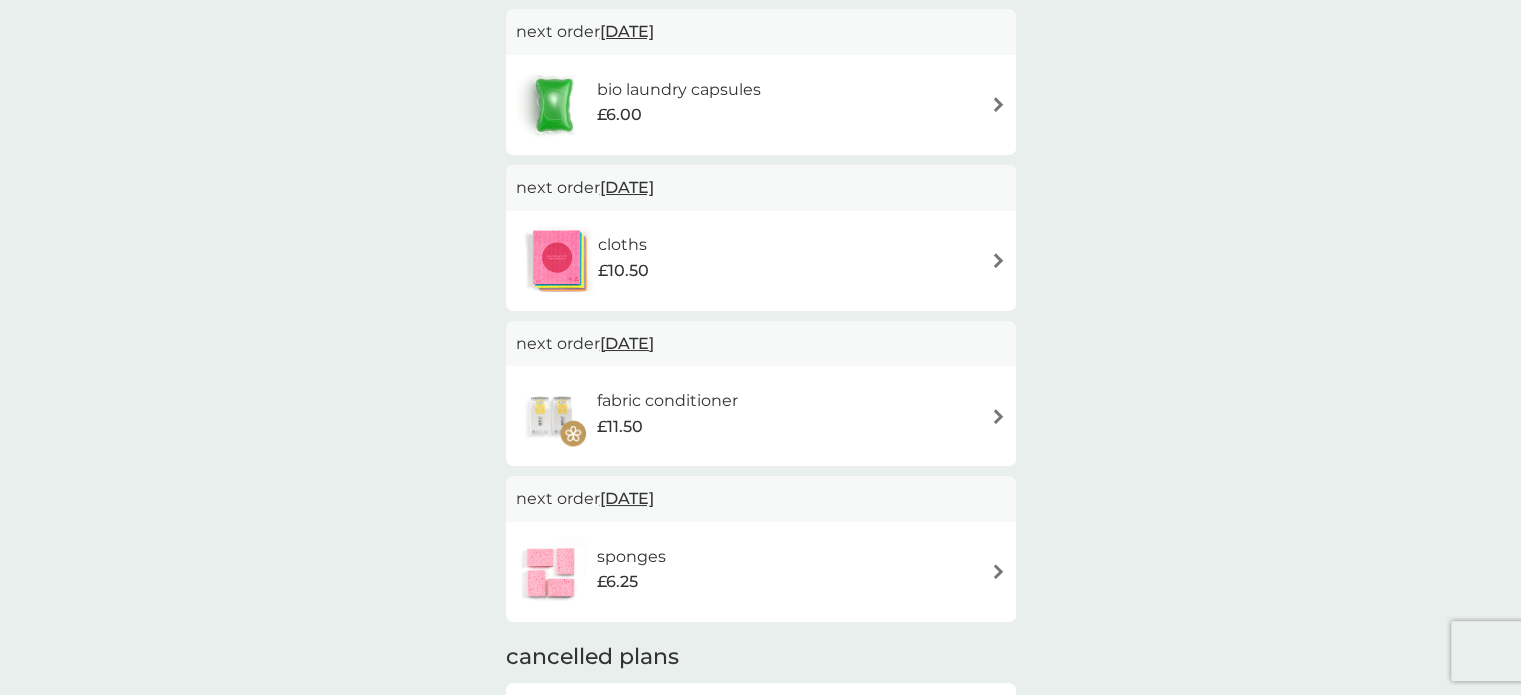 scroll, scrollTop: 722, scrollLeft: 0, axis: vertical 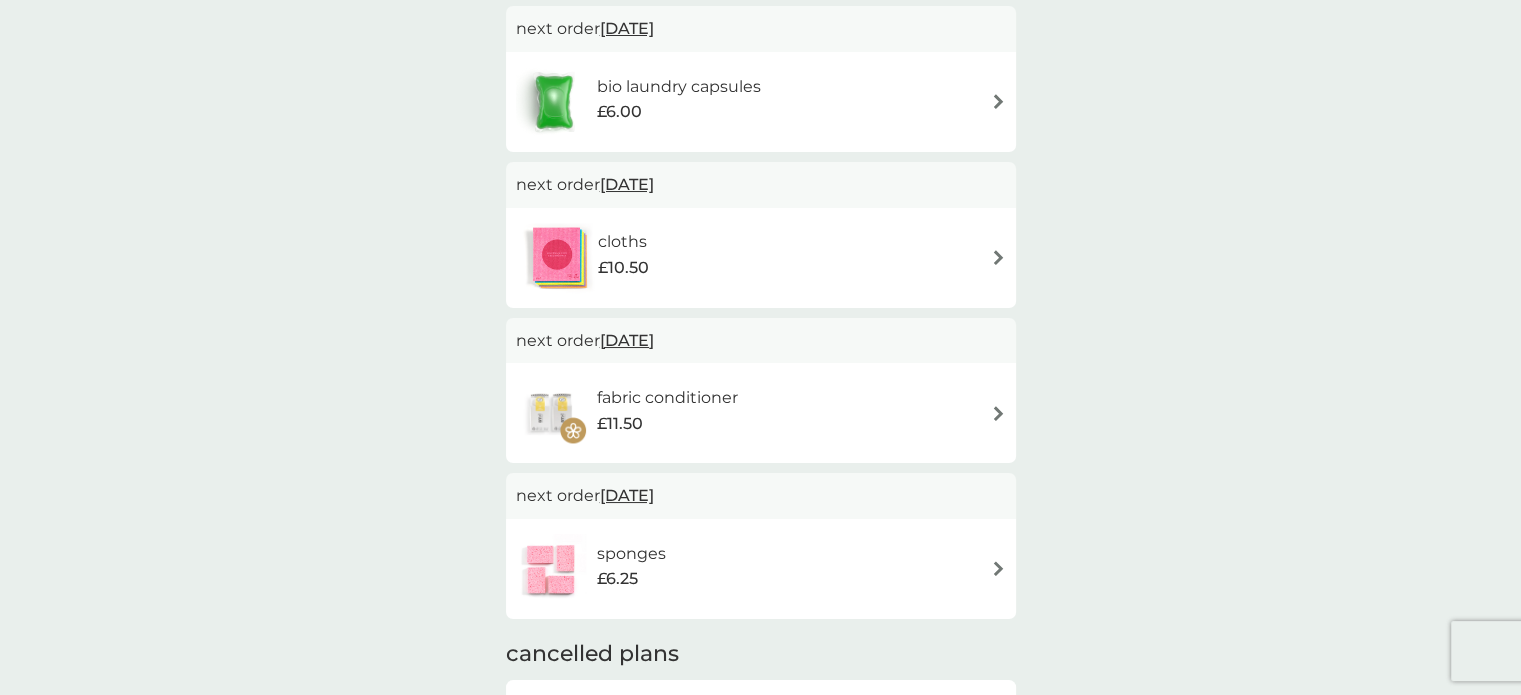 click on "fabric conditioner £11.50" at bounding box center (761, 413) 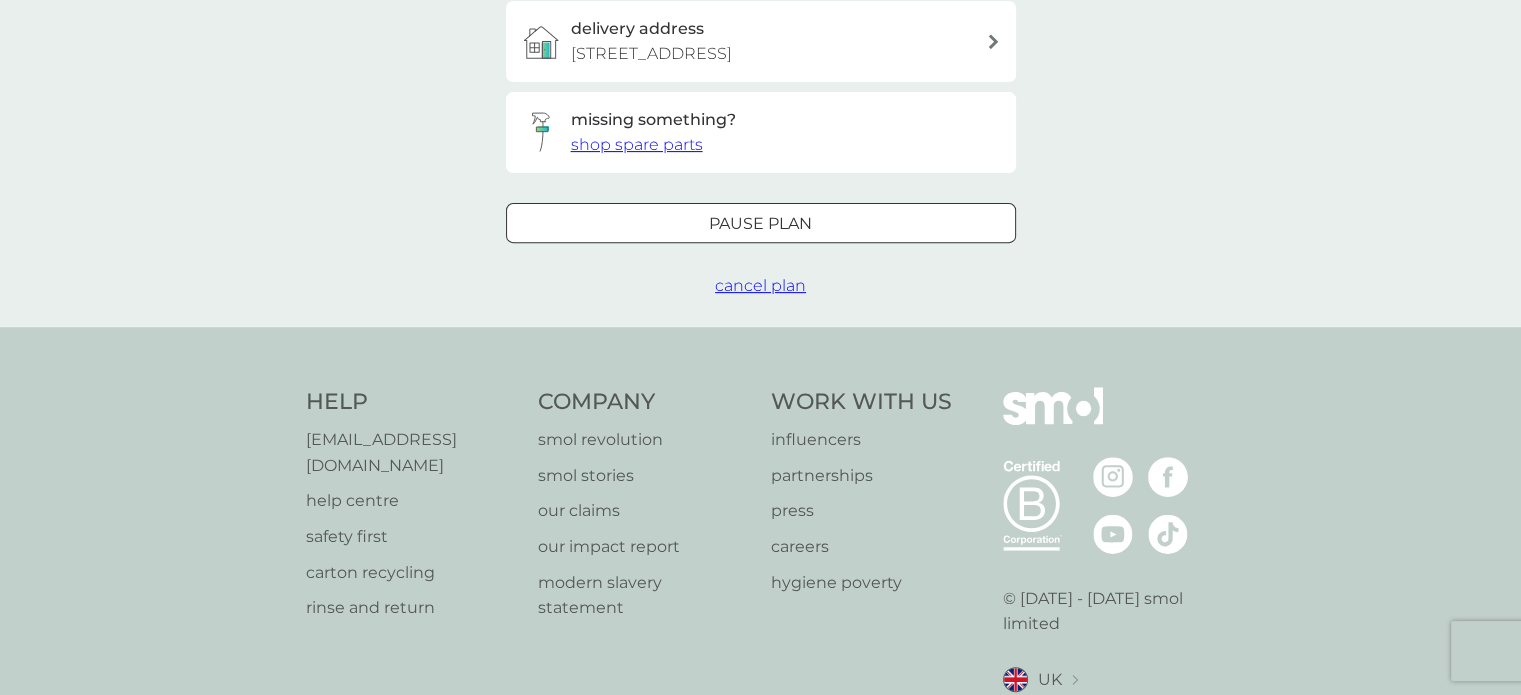 scroll, scrollTop: 0, scrollLeft: 0, axis: both 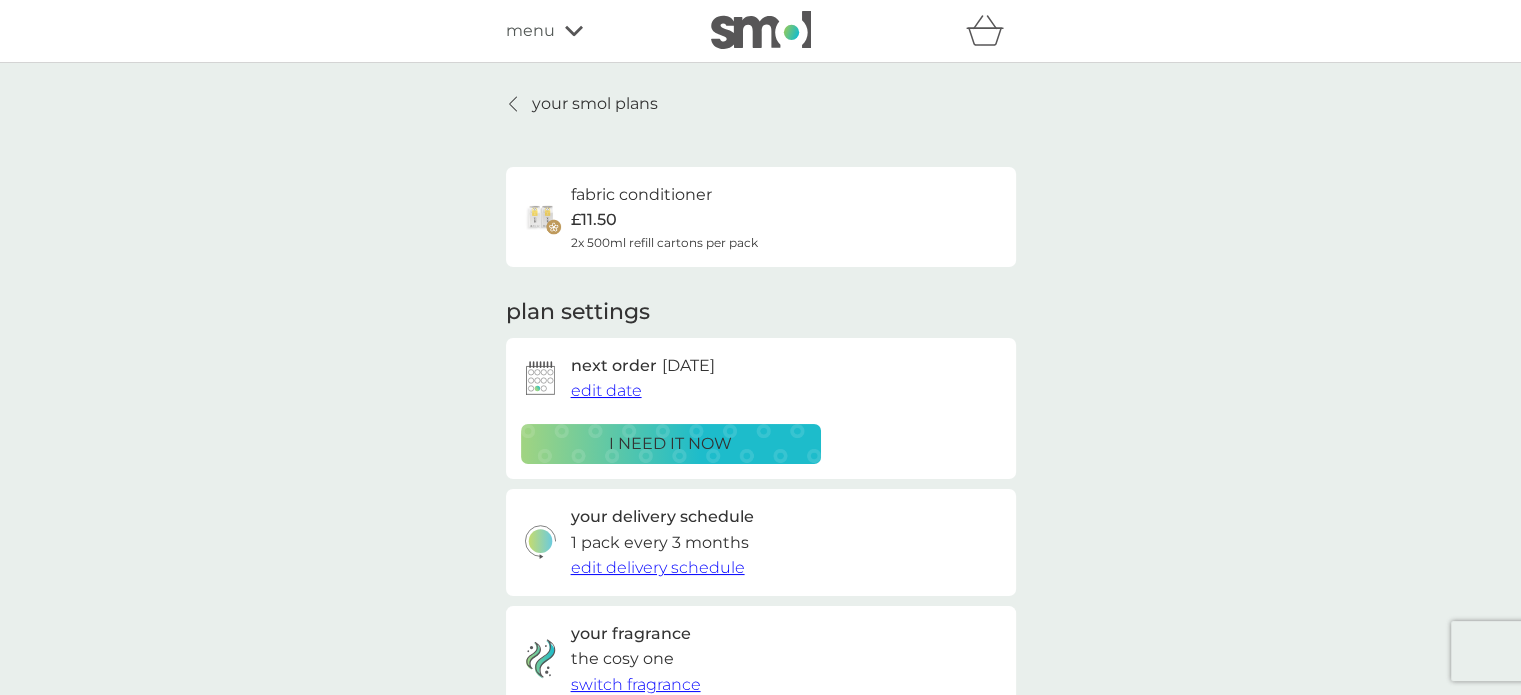 click on "edit date" at bounding box center [606, 390] 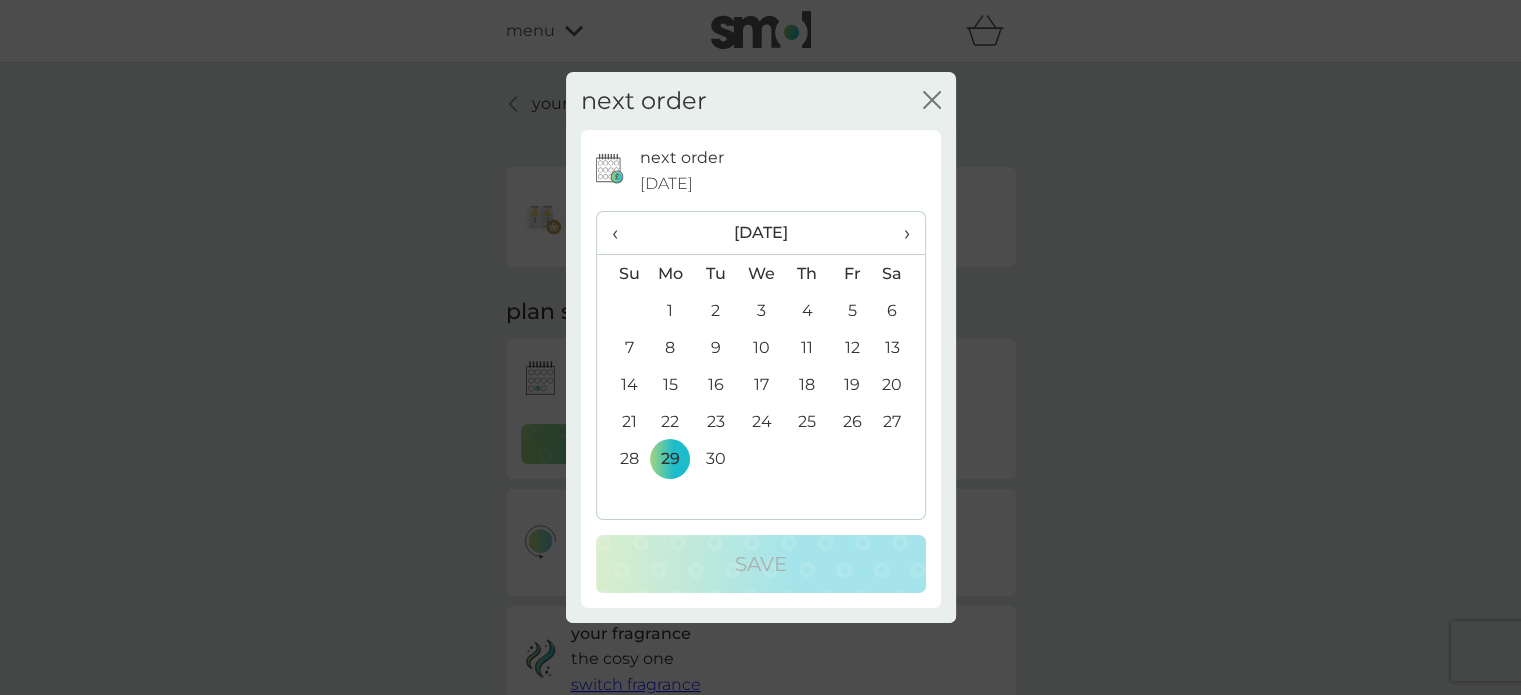 click on "25" at bounding box center (806, 421) 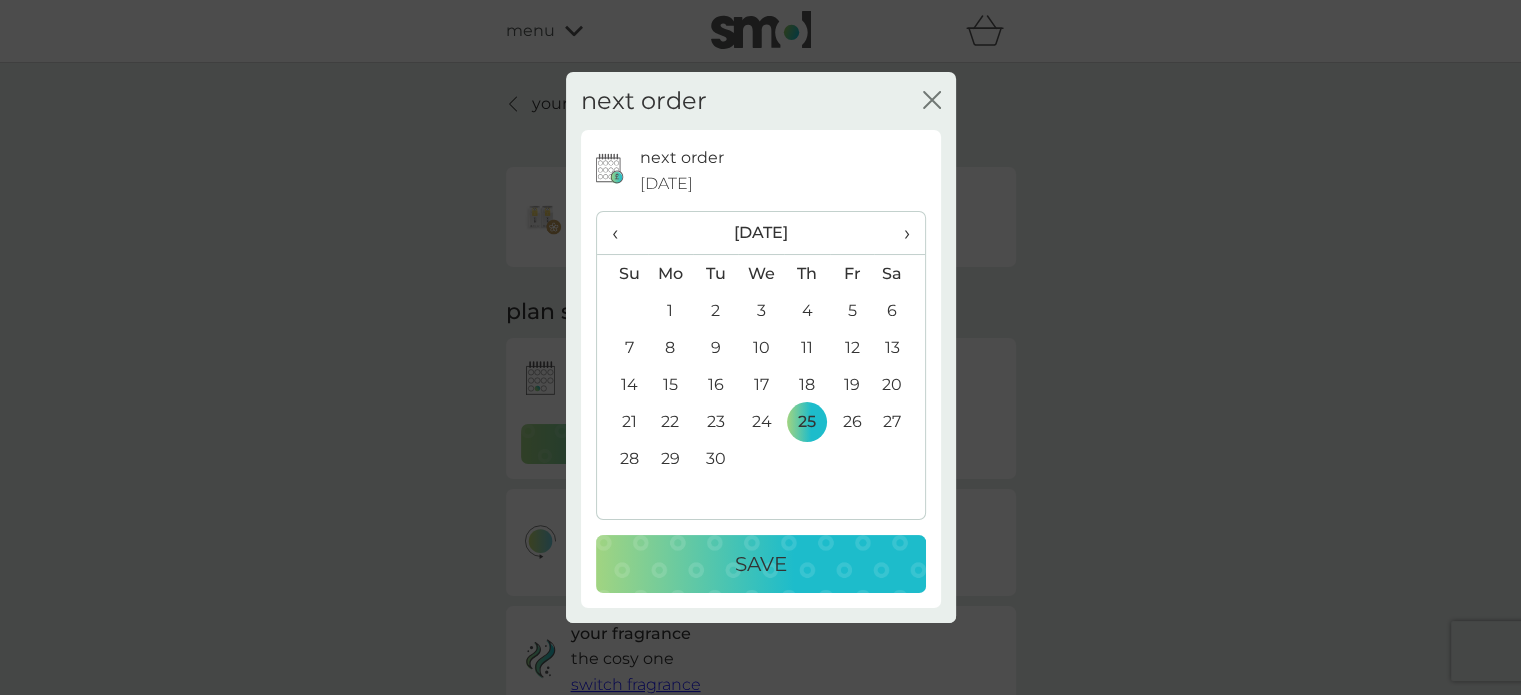 click on "‹" at bounding box center (622, 233) 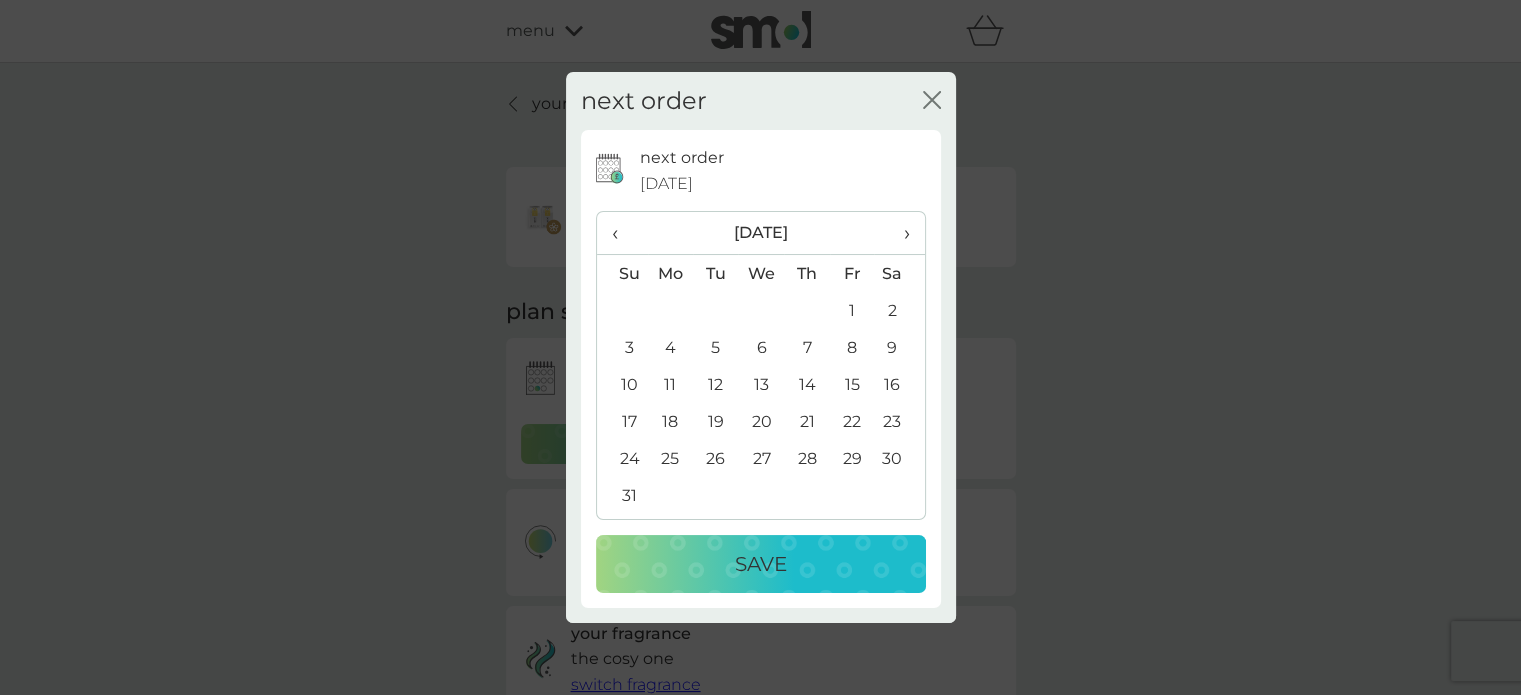 click on "25" at bounding box center [671, 458] 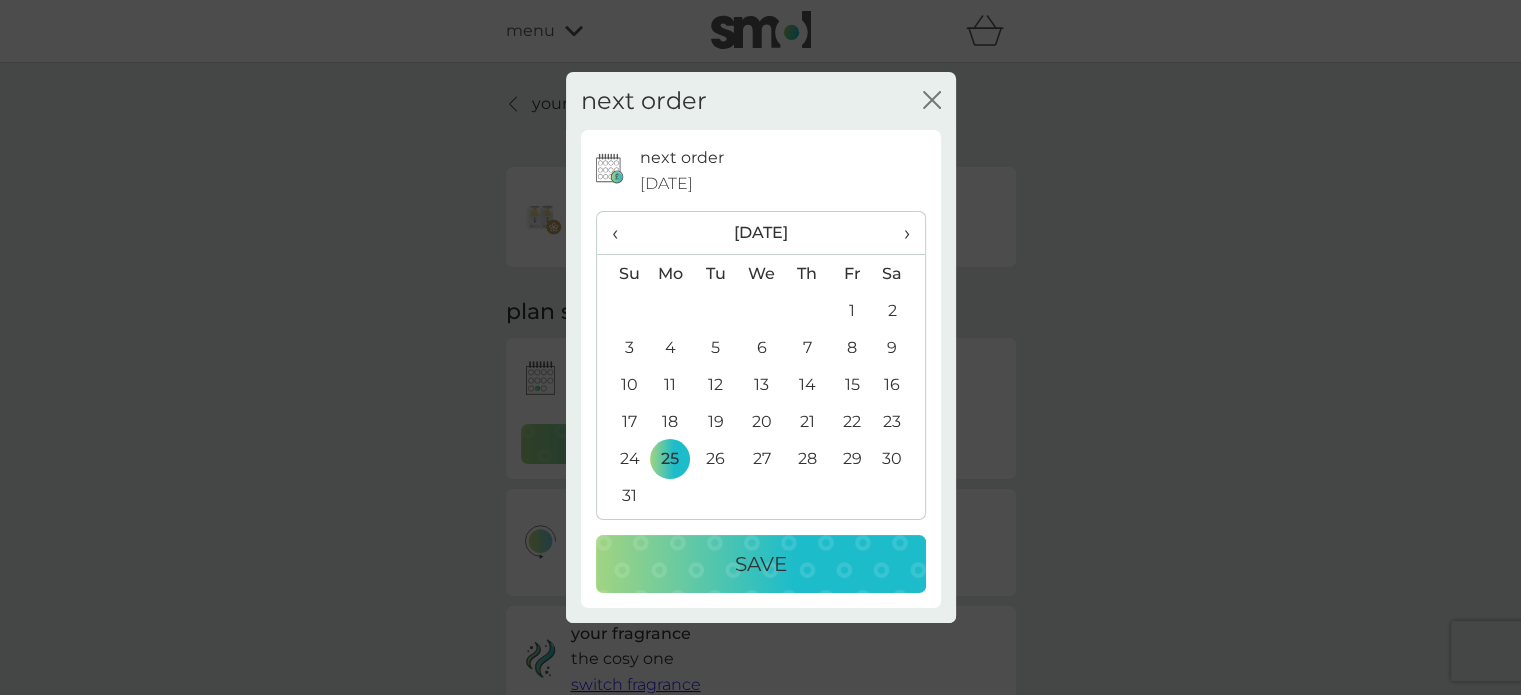 click on "Save" at bounding box center [761, 564] 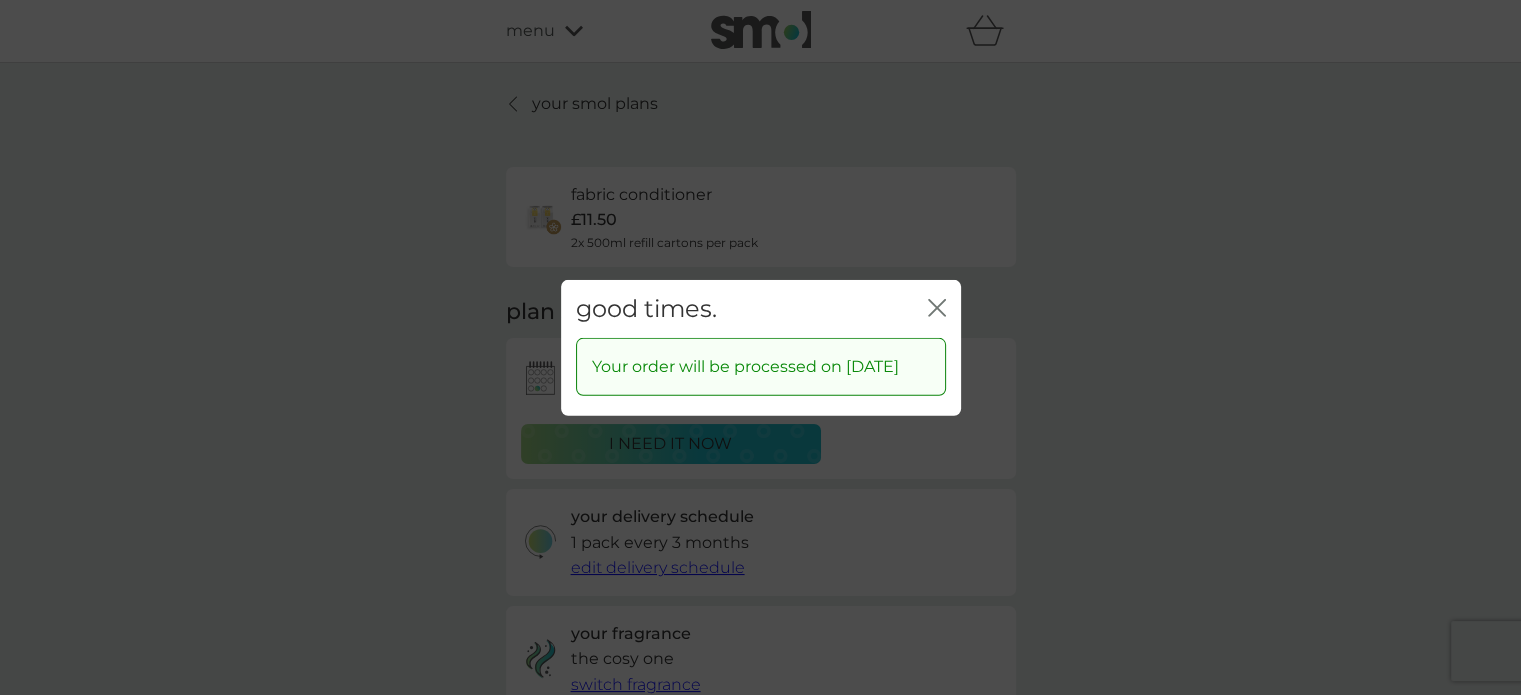 click on "close" 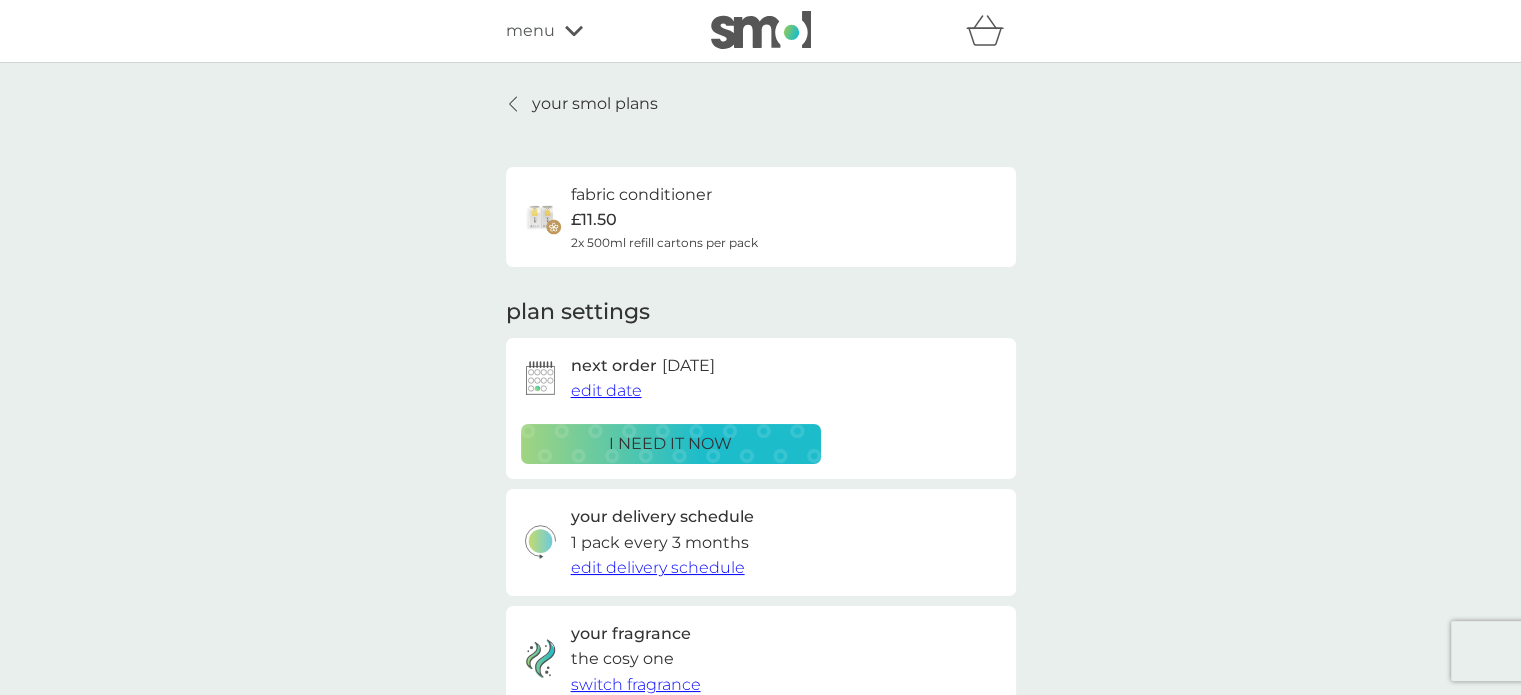 click on "your smol plans" at bounding box center [595, 104] 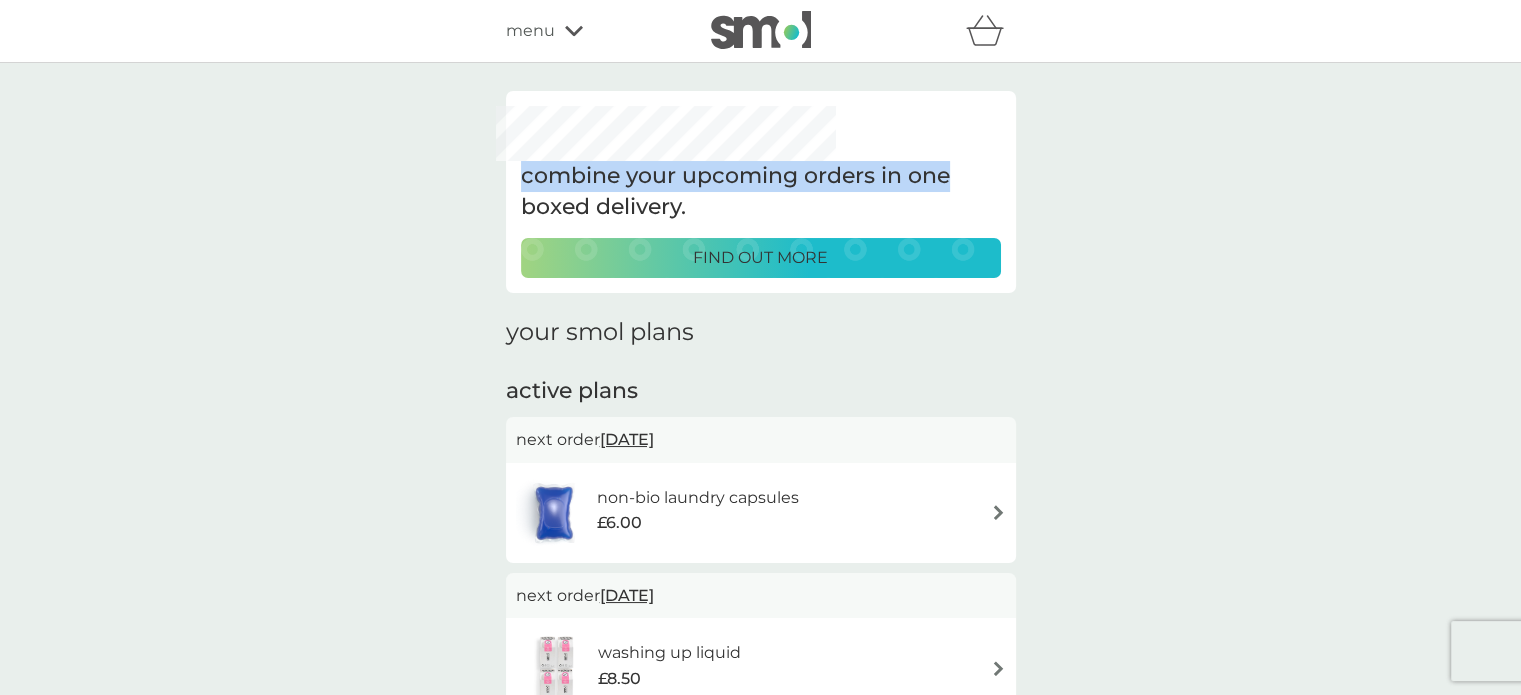 drag, startPoint x: 1516, startPoint y: 147, endPoint x: 1521, endPoint y: 31, distance: 116.10771 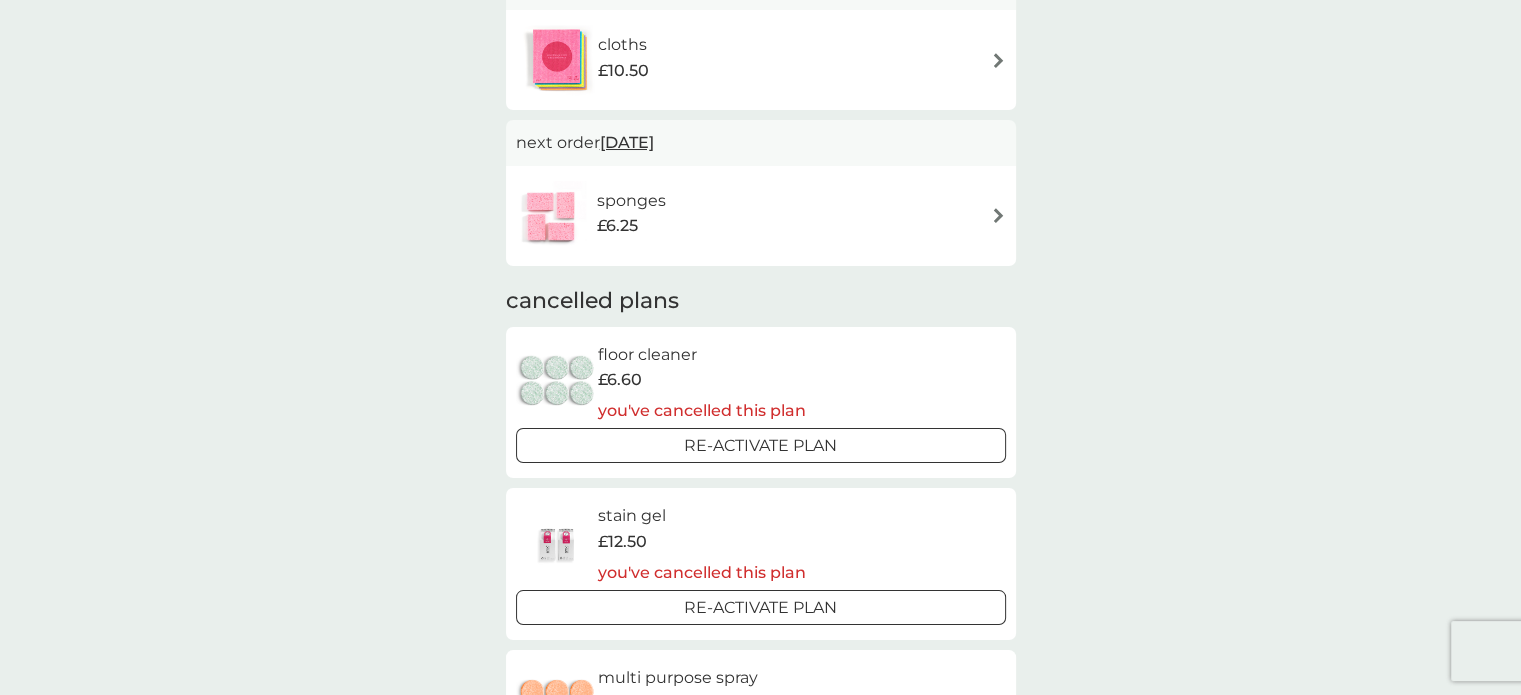 scroll, scrollTop: 1078, scrollLeft: 0, axis: vertical 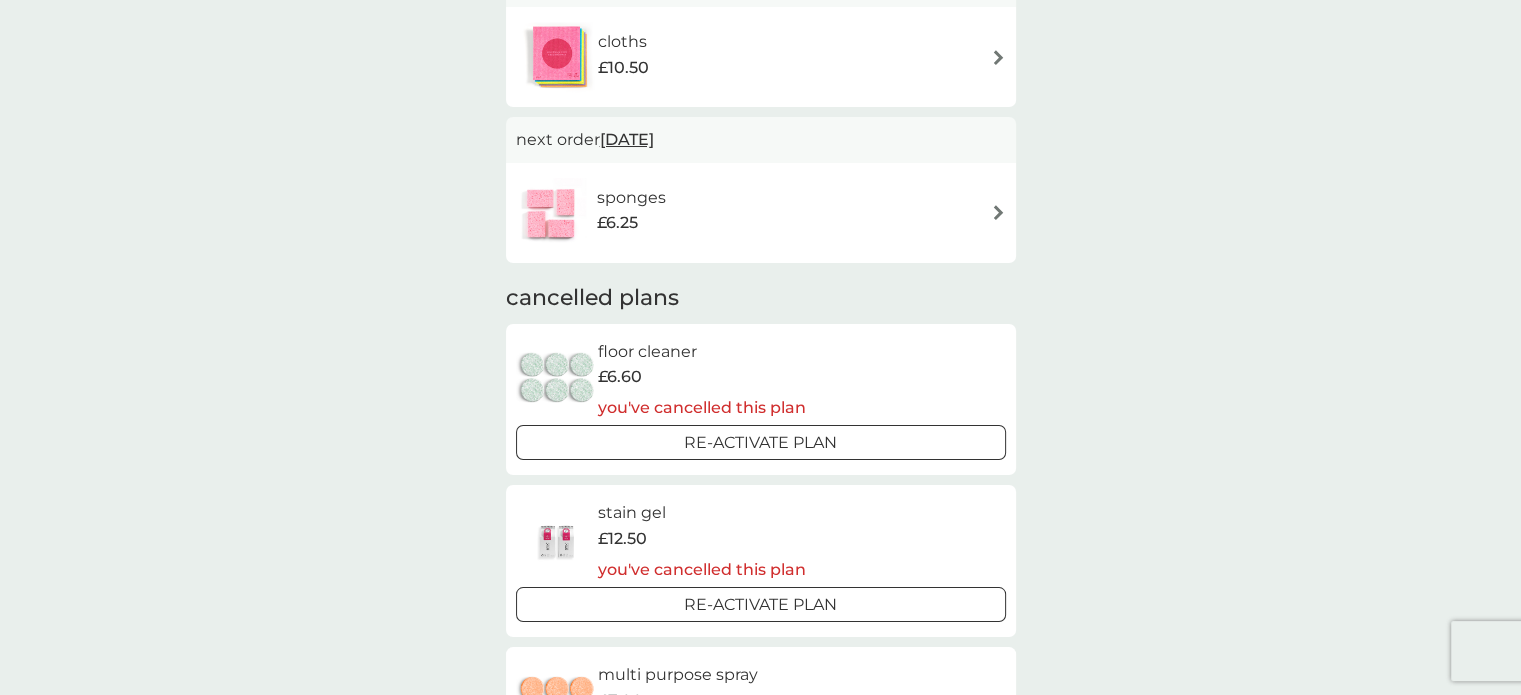 click at bounding box center [998, 57] 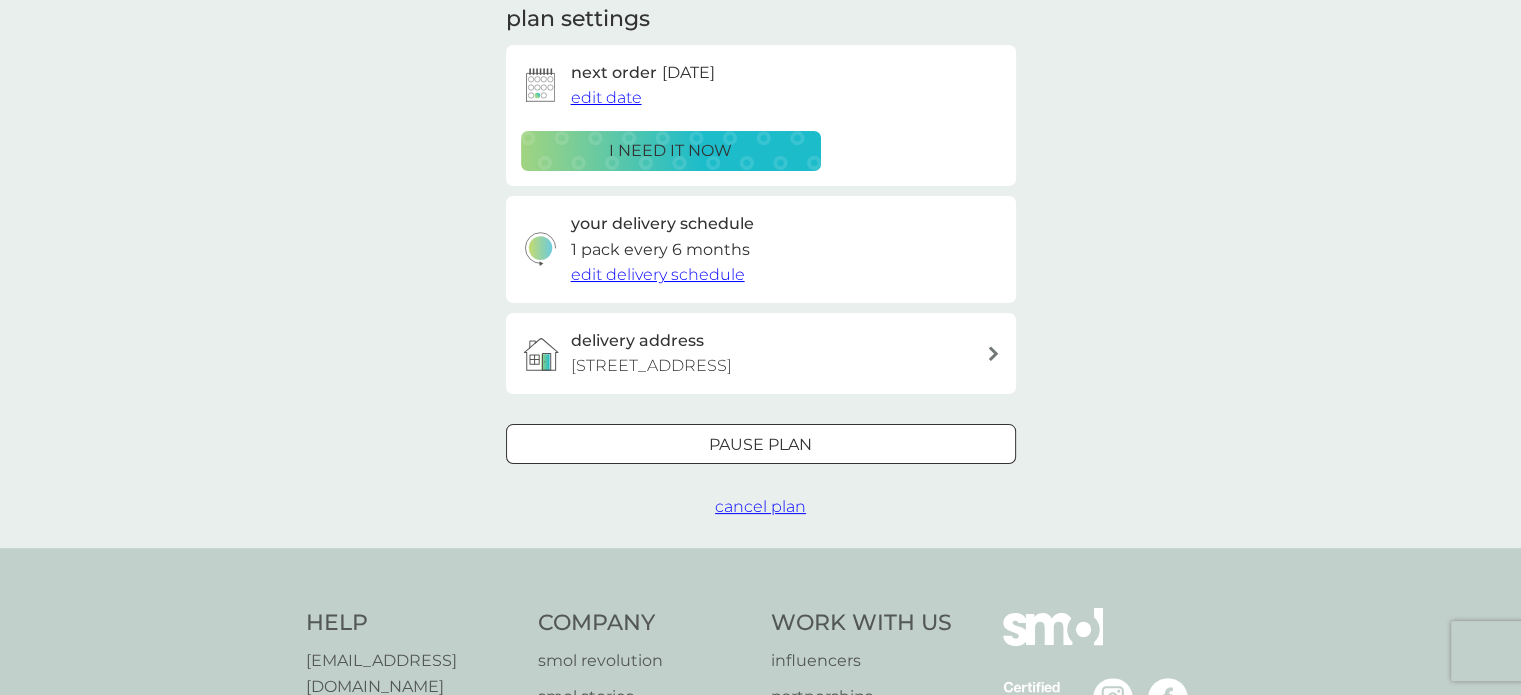 scroll, scrollTop: 296, scrollLeft: 0, axis: vertical 